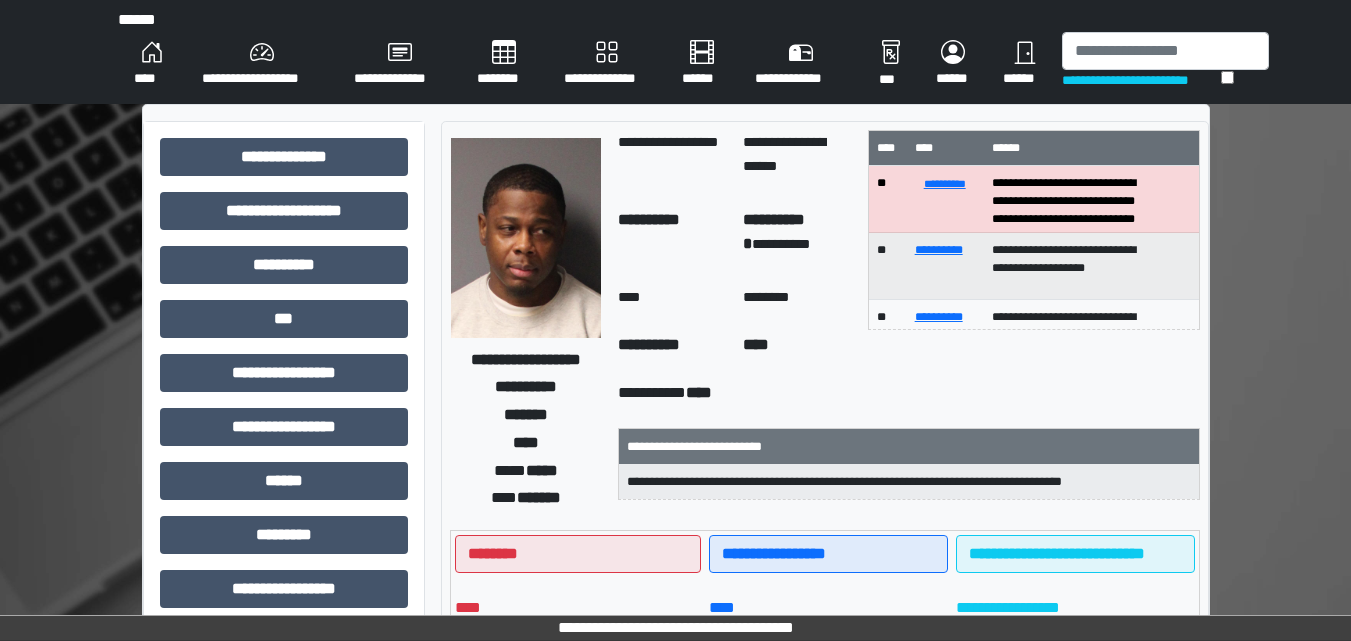 scroll, scrollTop: 737, scrollLeft: 0, axis: vertical 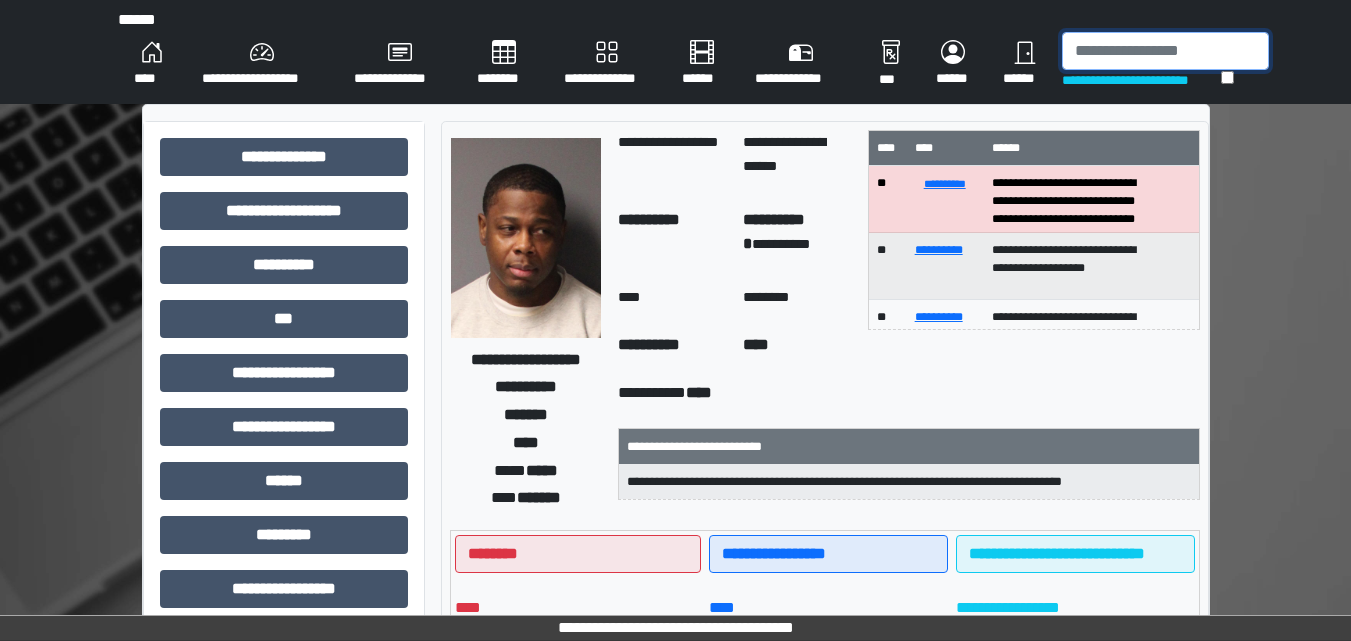 click at bounding box center [1165, 51] 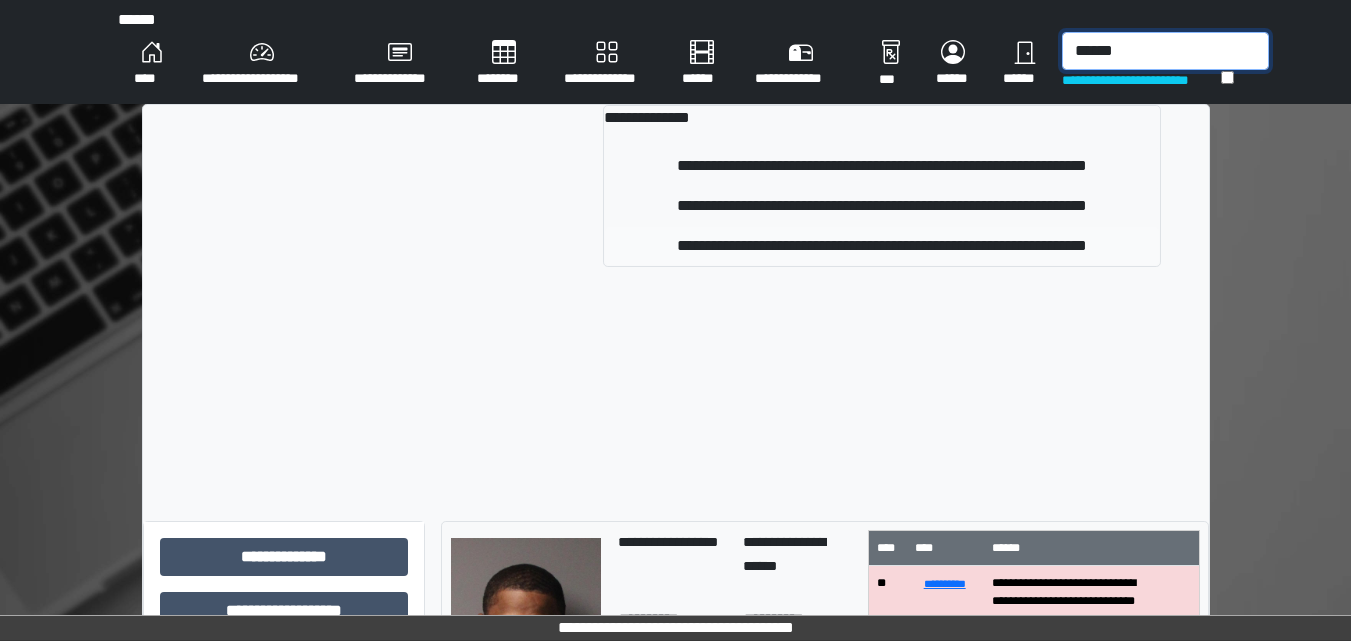 type on "******" 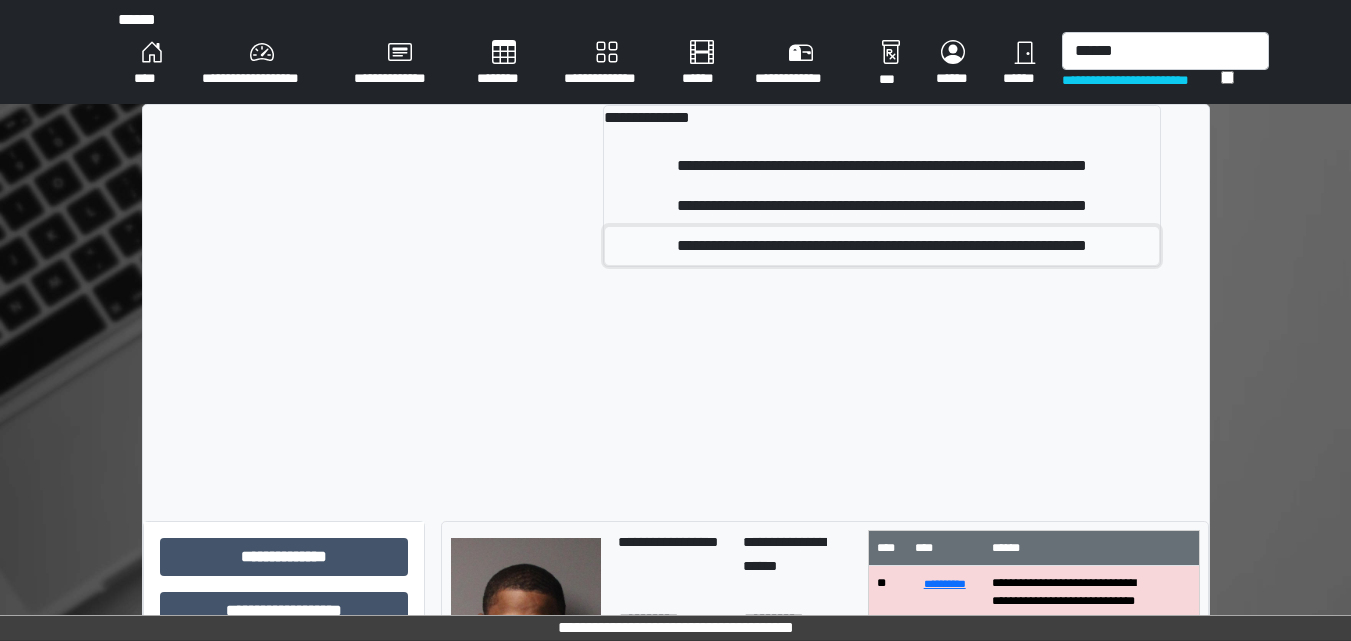 click on "**********" at bounding box center (881, 166) 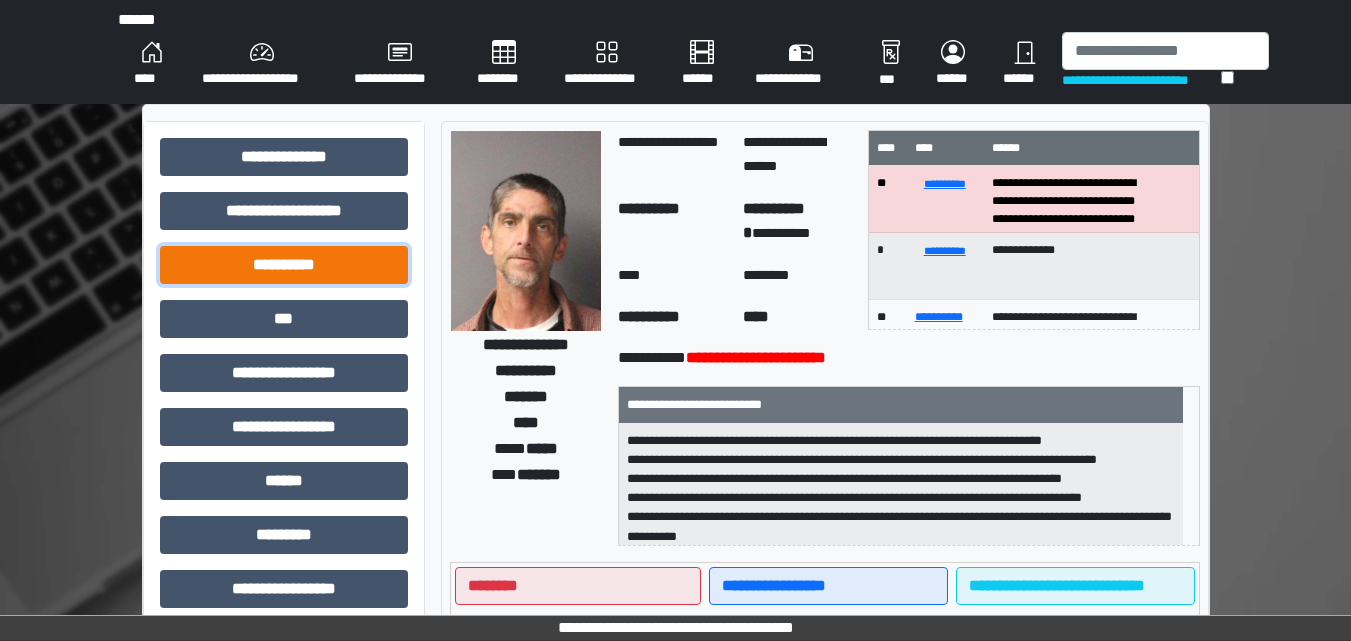 click on "**********" at bounding box center [284, 157] 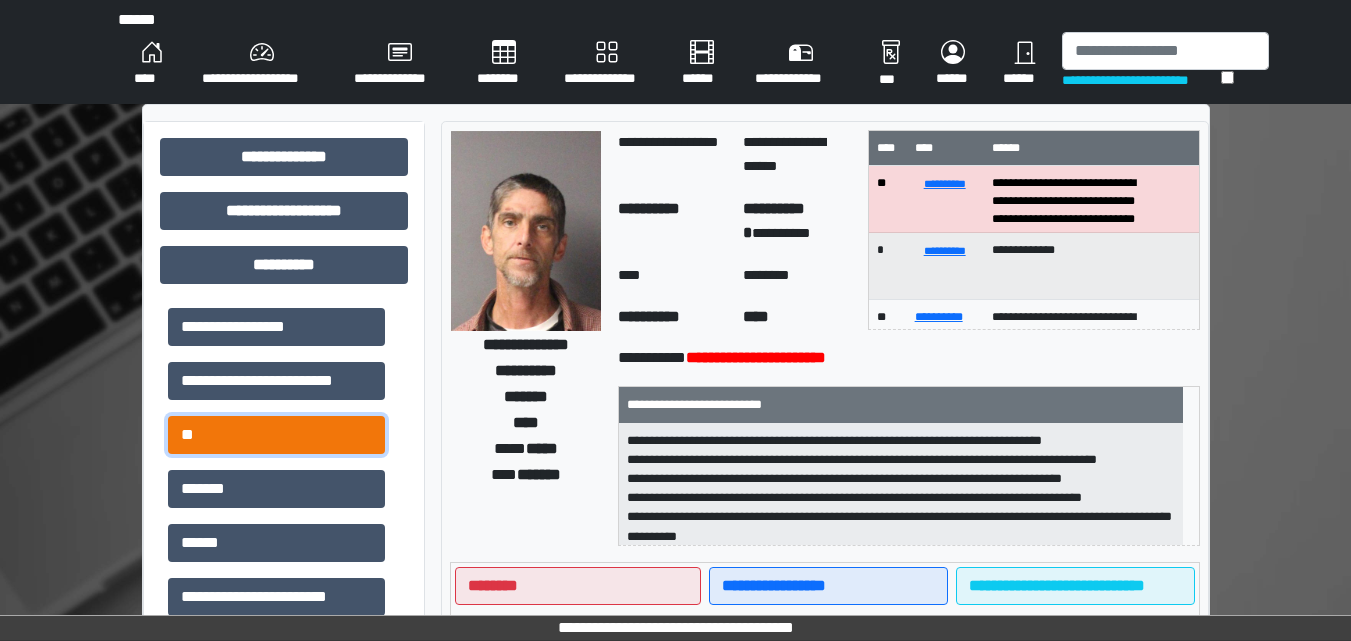 click on "**" at bounding box center (276, 327) 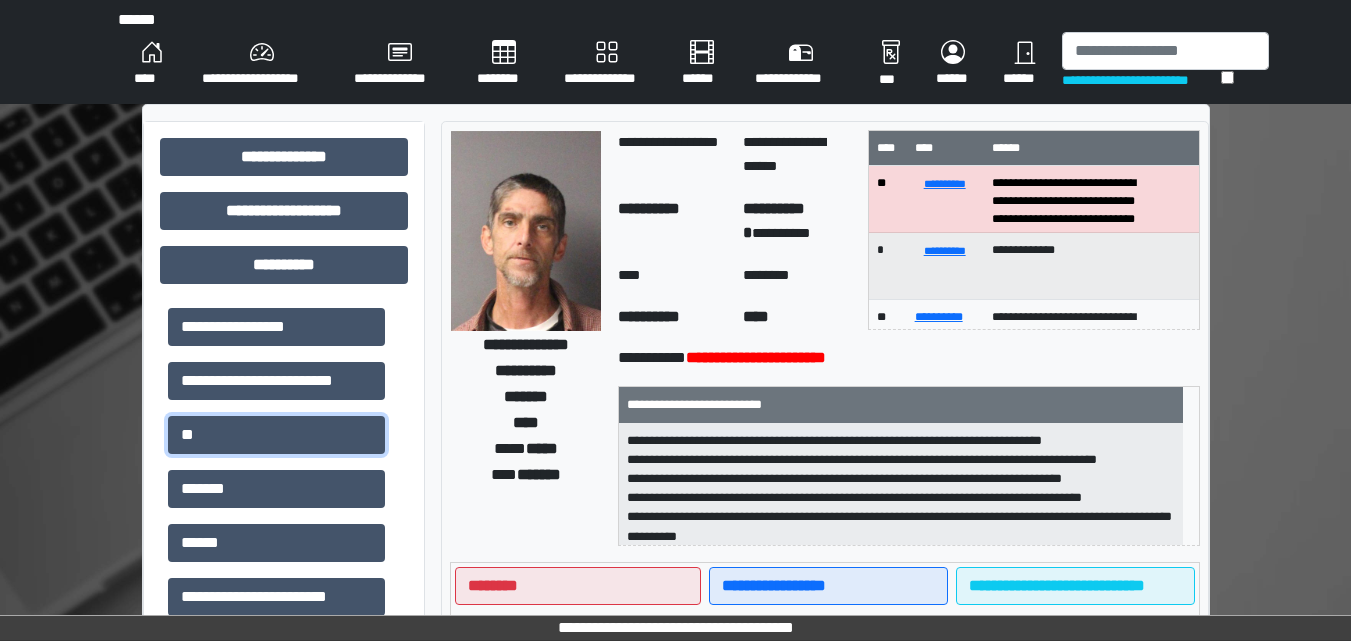 scroll, scrollTop: 2, scrollLeft: 0, axis: vertical 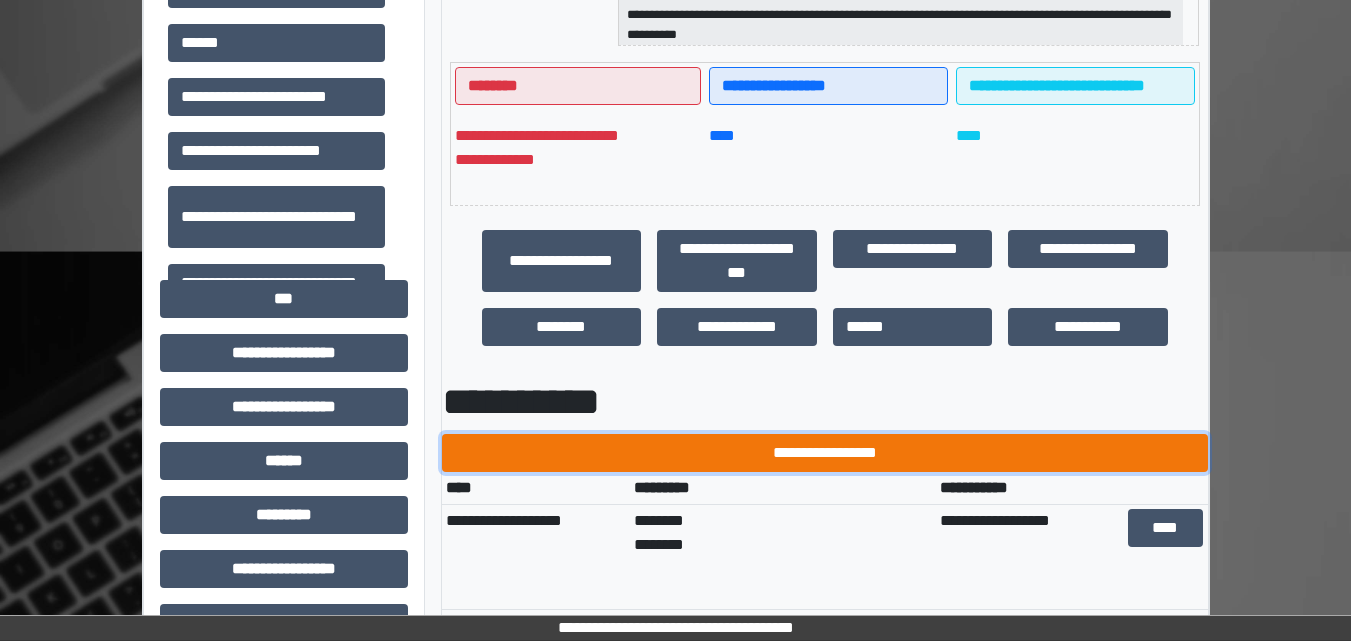 click on "**********" at bounding box center (825, 453) 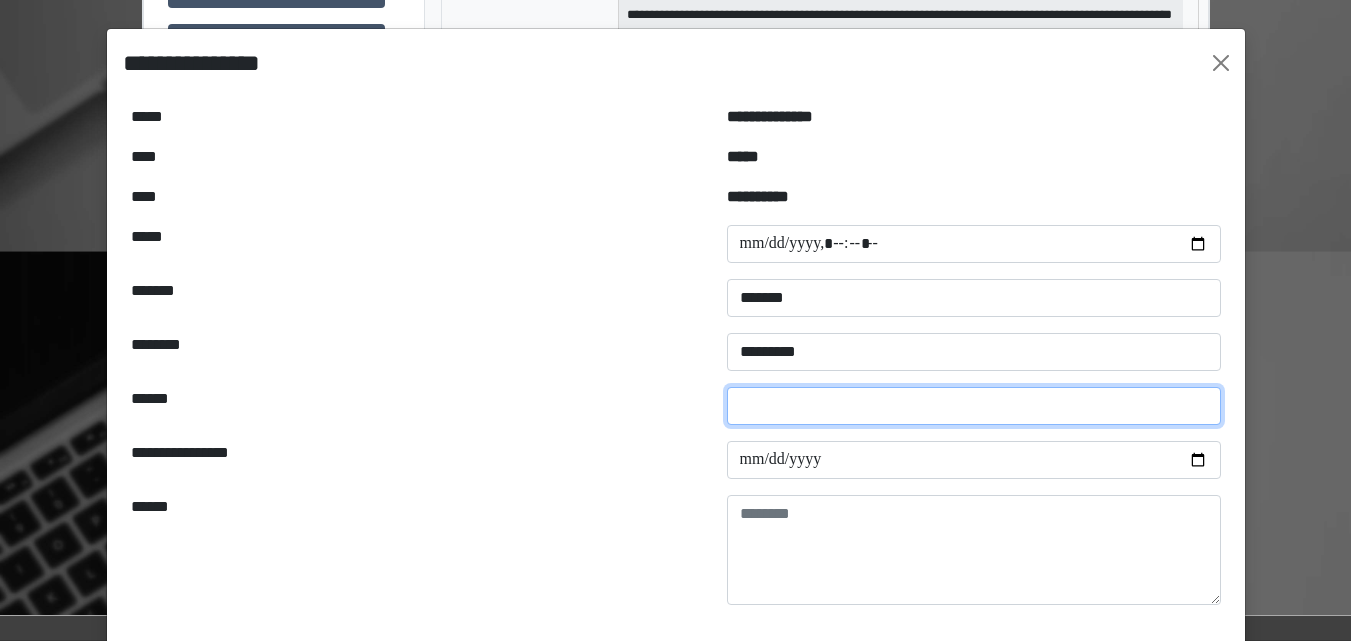 click at bounding box center [974, 406] 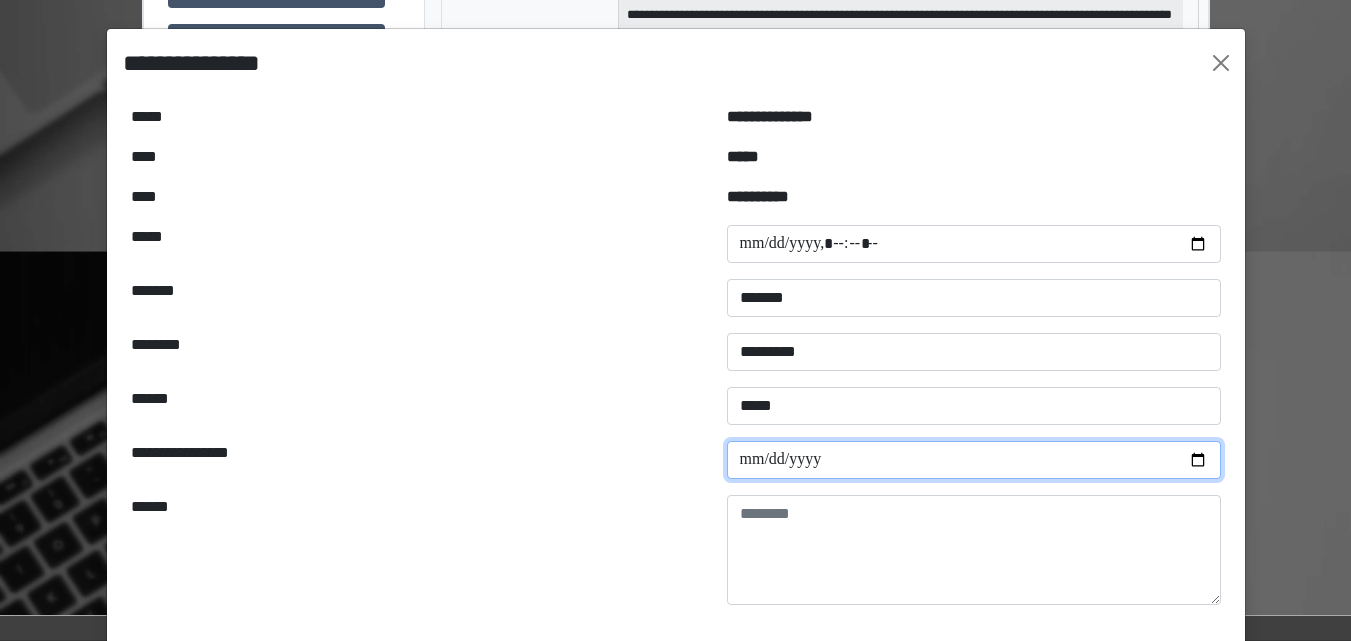 click at bounding box center (974, 460) 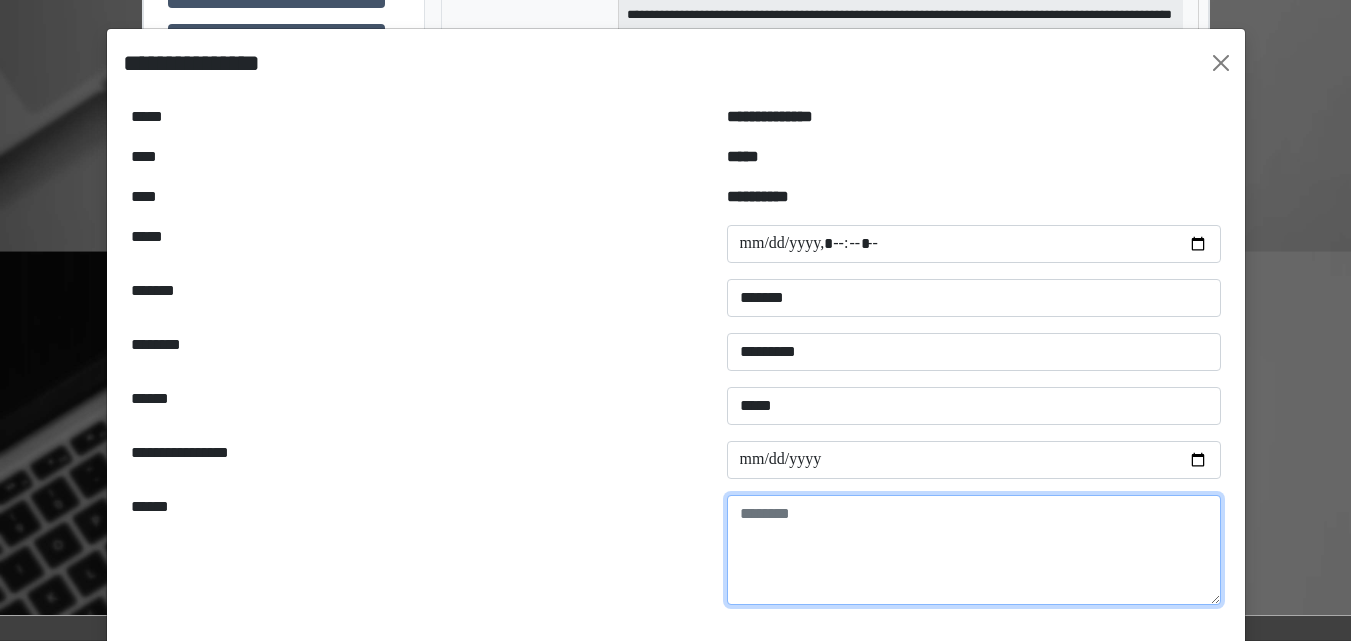 click at bounding box center [974, 550] 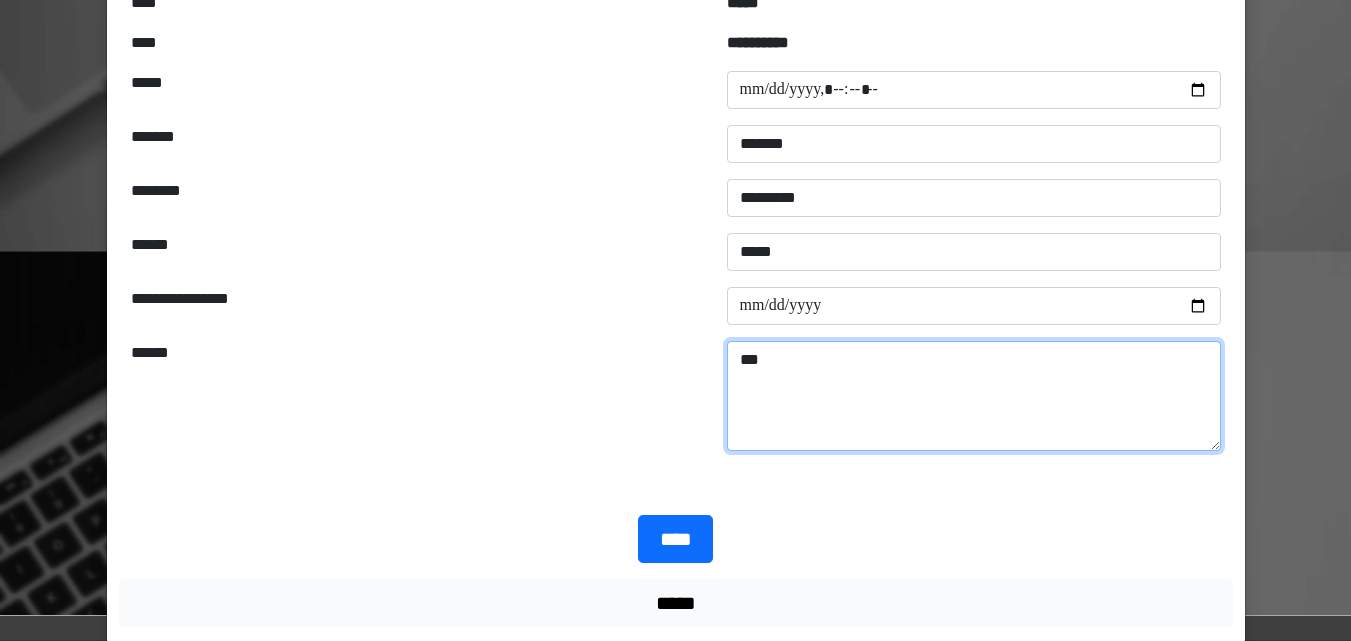 scroll, scrollTop: 185, scrollLeft: 0, axis: vertical 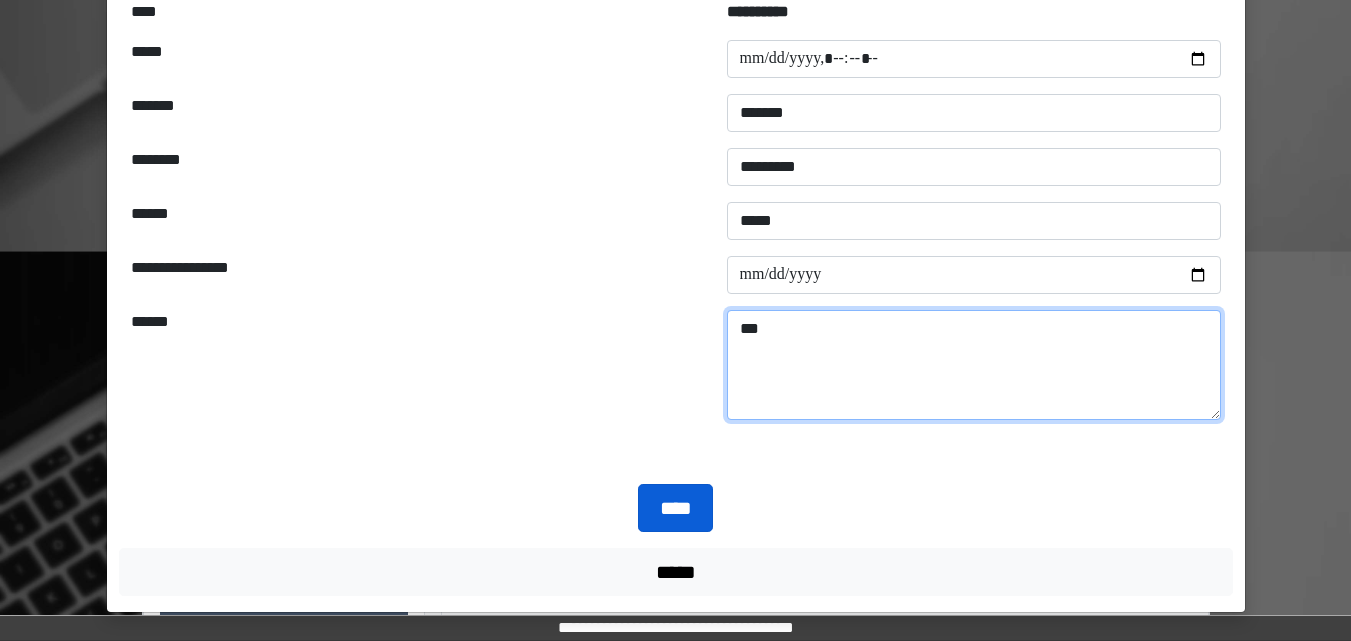 type on "***" 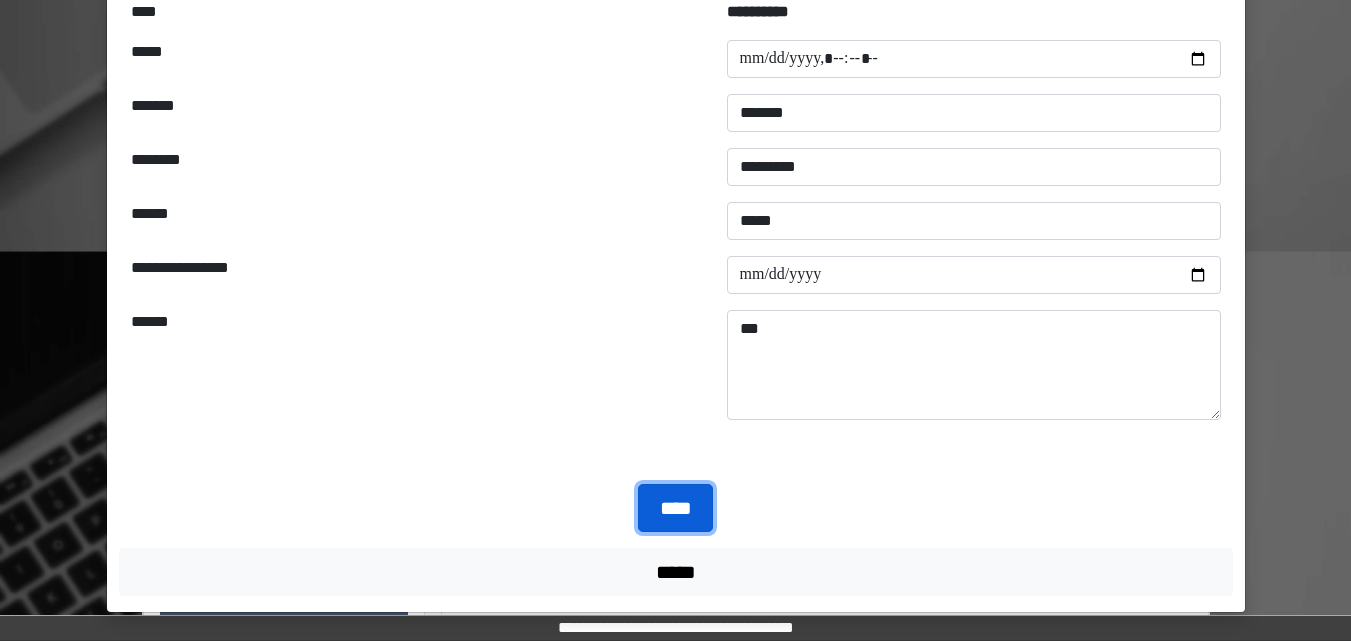 click on "****" at bounding box center (675, 508) 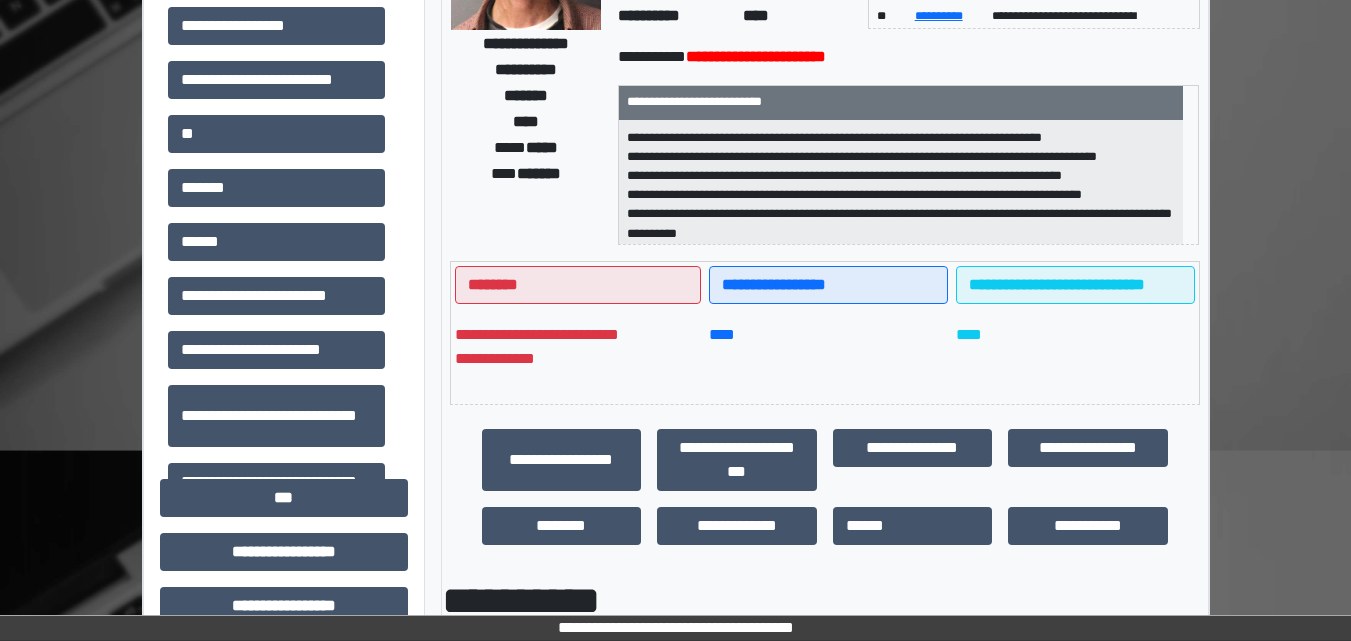 scroll, scrollTop: 300, scrollLeft: 0, axis: vertical 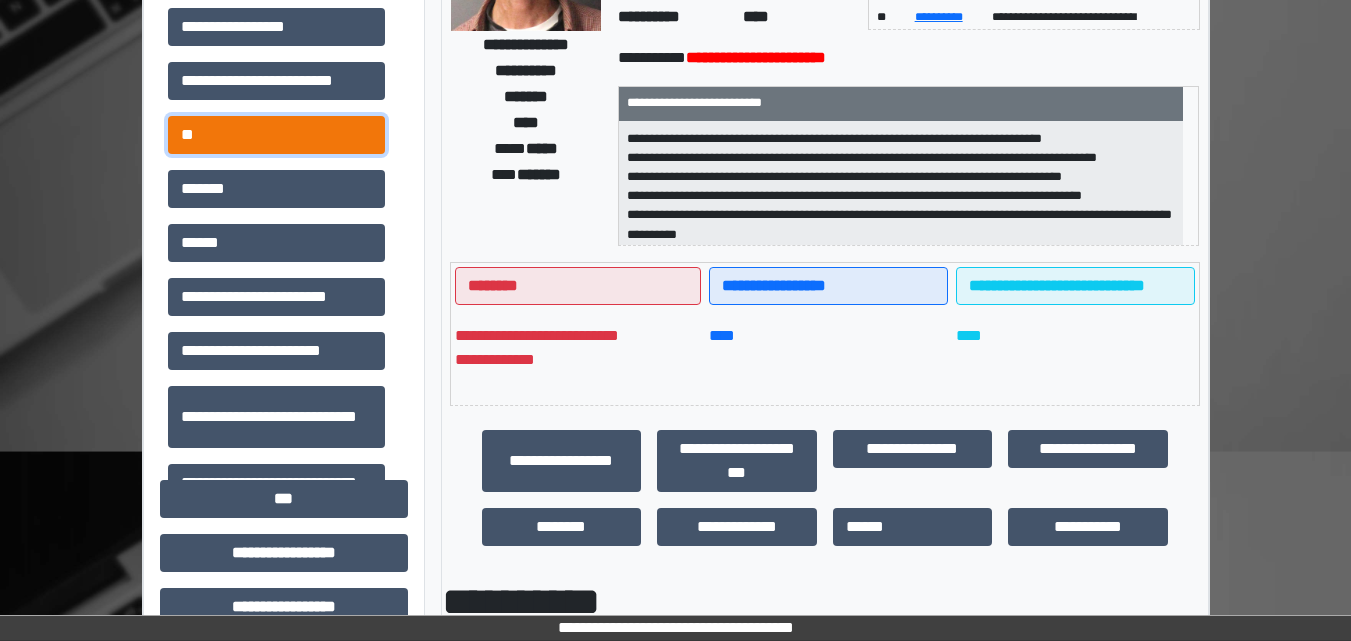 click on "**" at bounding box center [276, 27] 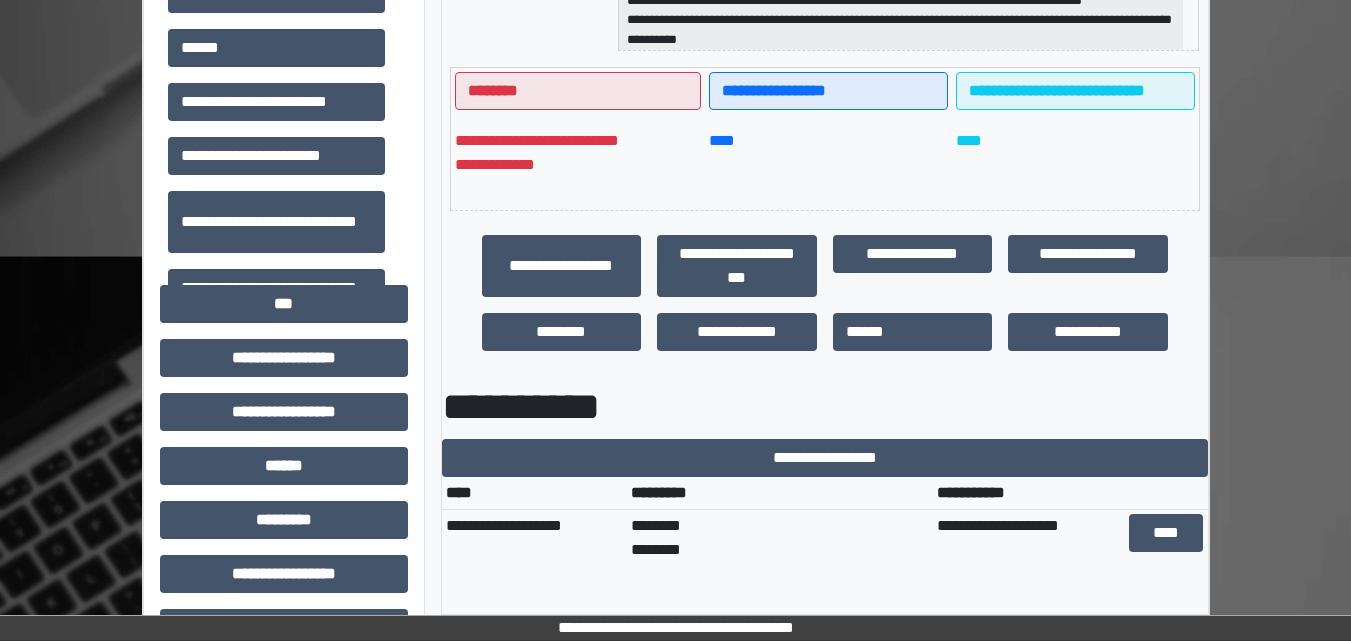 scroll, scrollTop: 500, scrollLeft: 0, axis: vertical 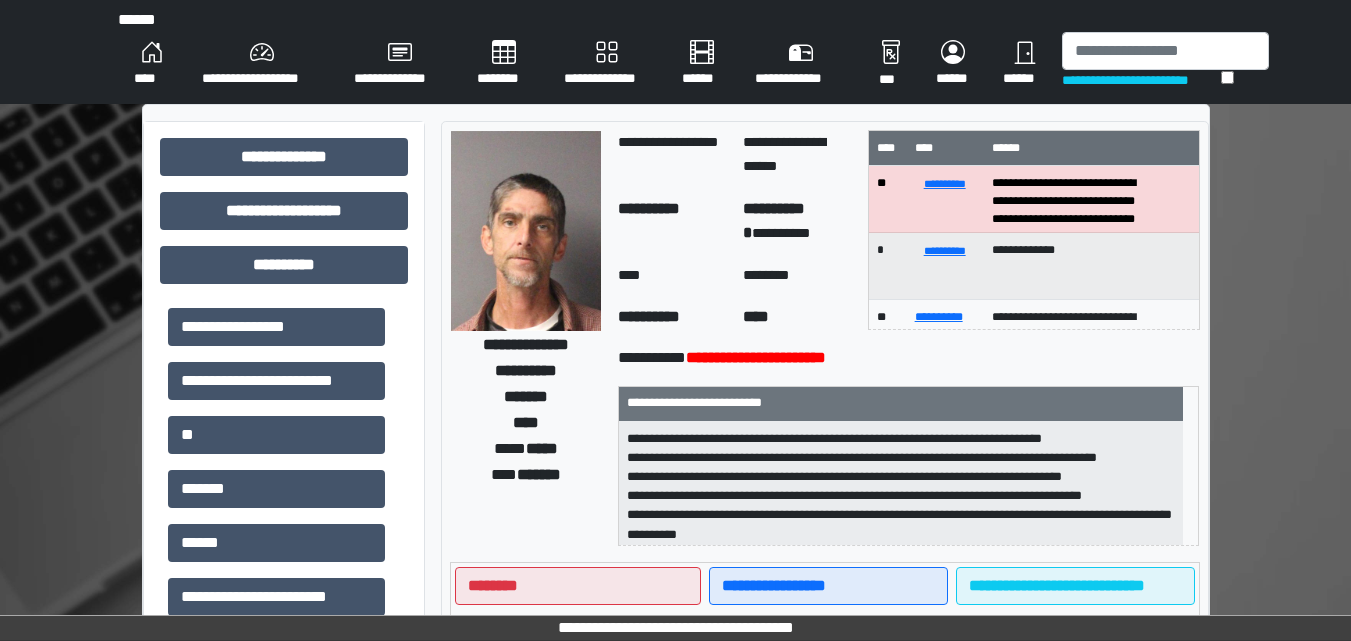 drag, startPoint x: 1360, startPoint y: 4, endPoint x: 941, endPoint y: 12, distance: 419.07635 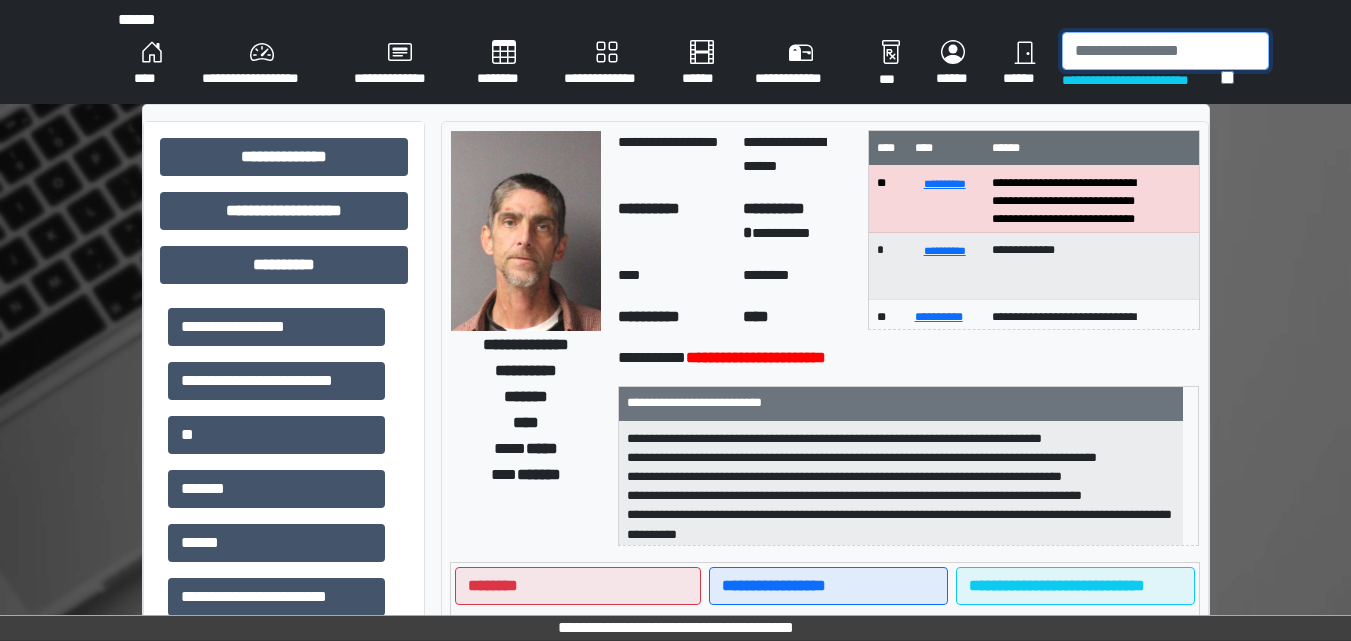 click at bounding box center [1165, 51] 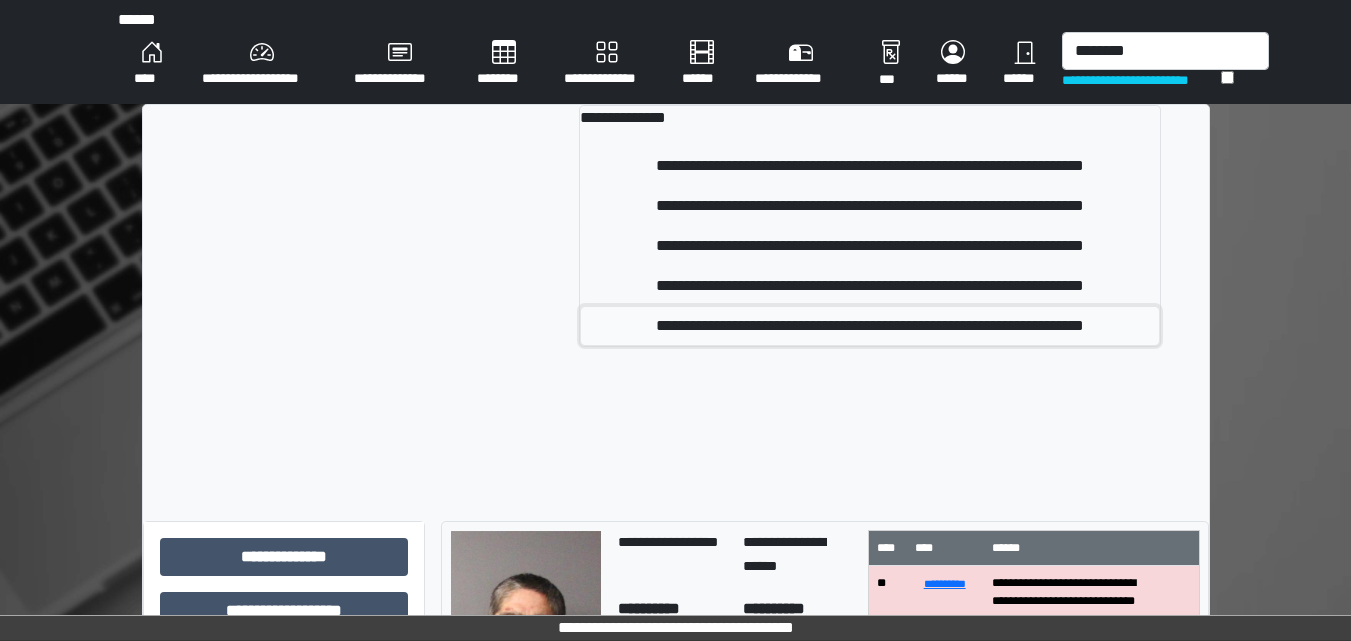 click on "**********" at bounding box center (870, 166) 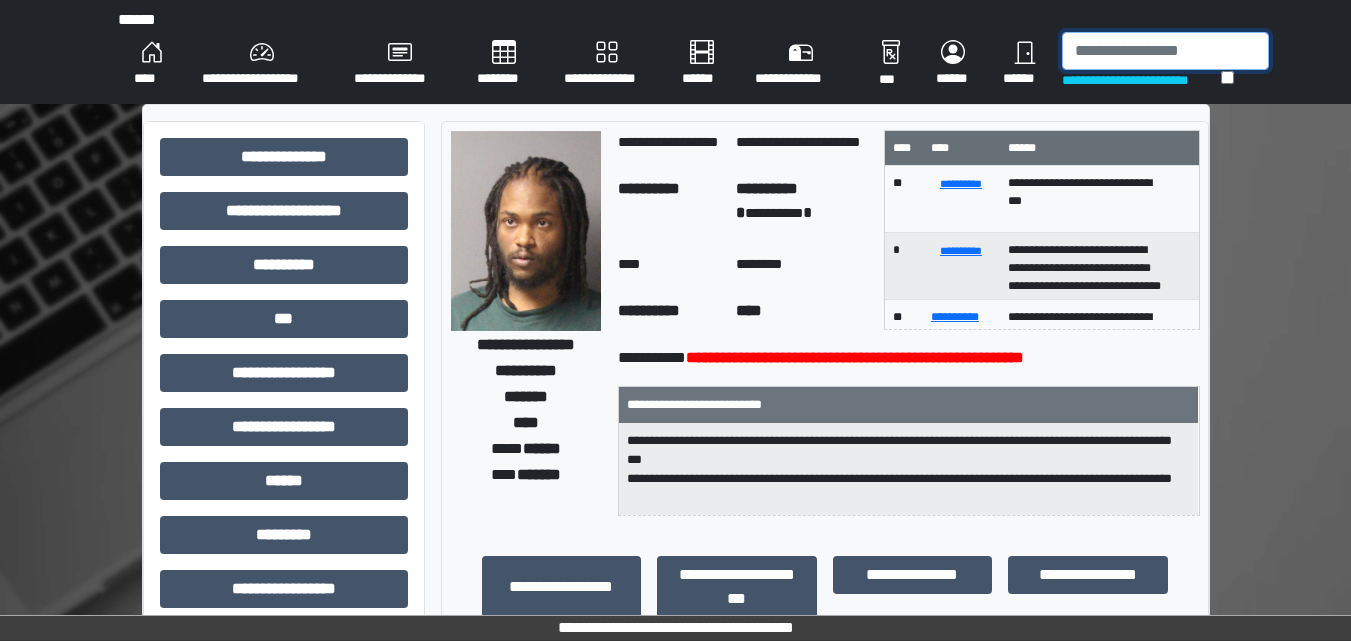 click at bounding box center [1165, 51] 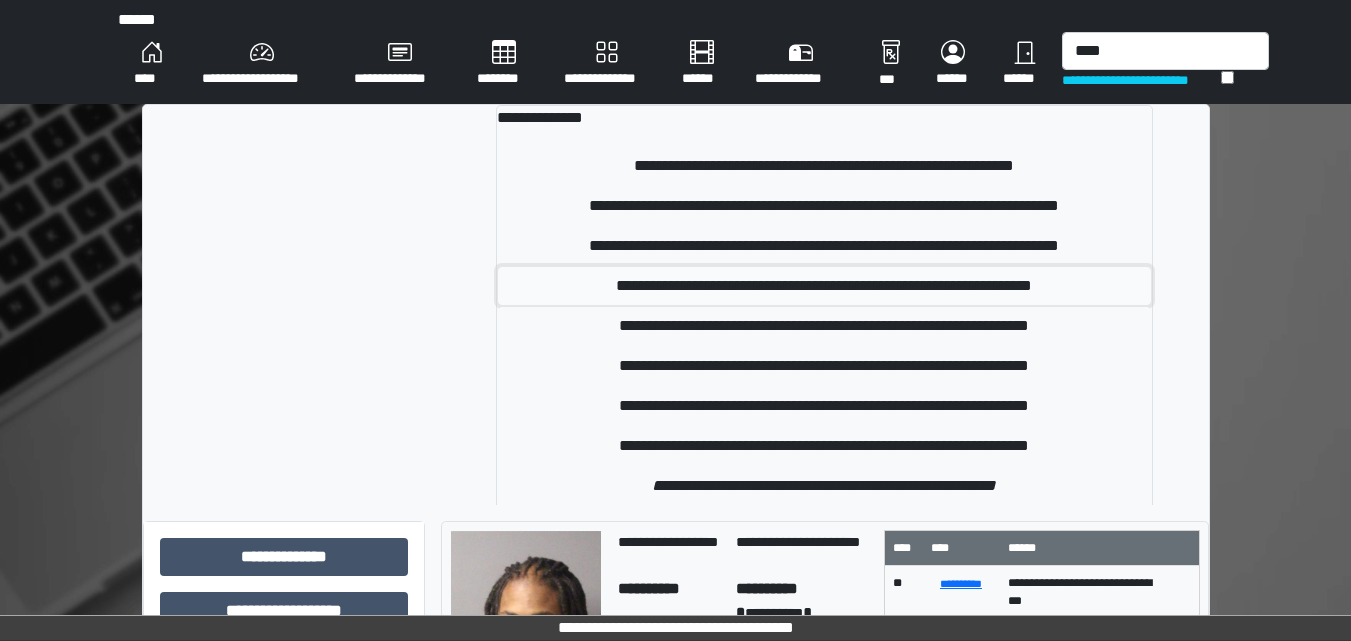 click on "**********" at bounding box center [824, 166] 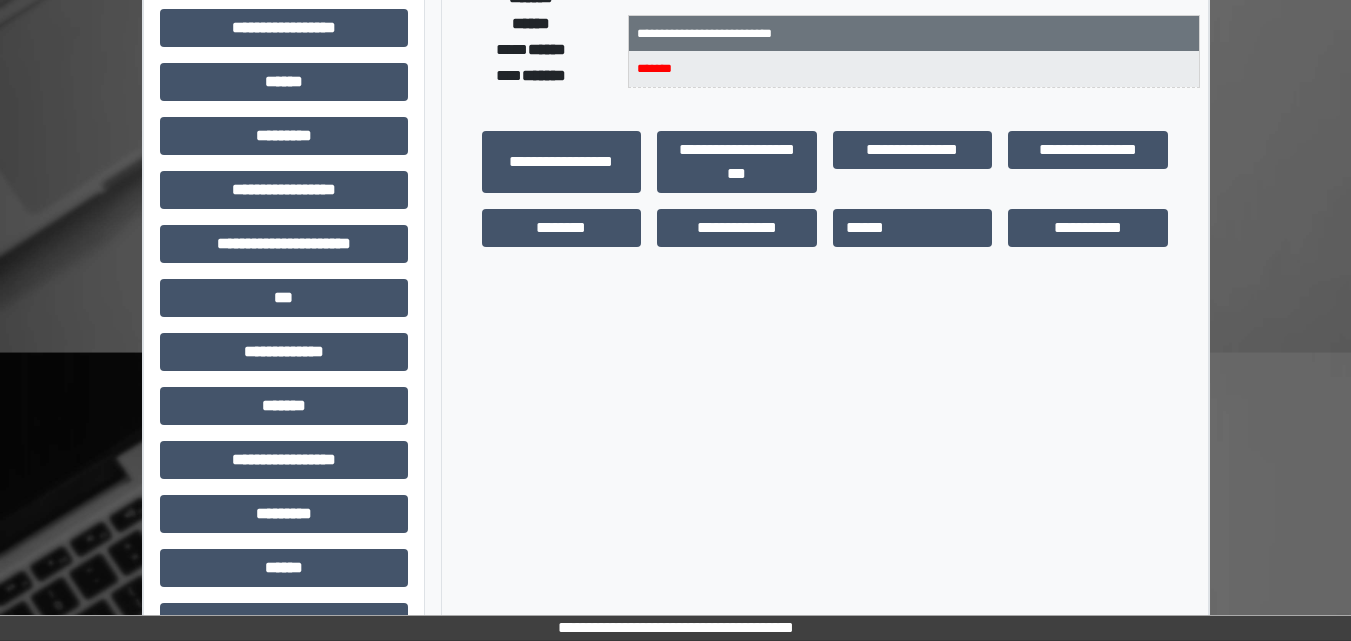 scroll, scrollTop: 400, scrollLeft: 0, axis: vertical 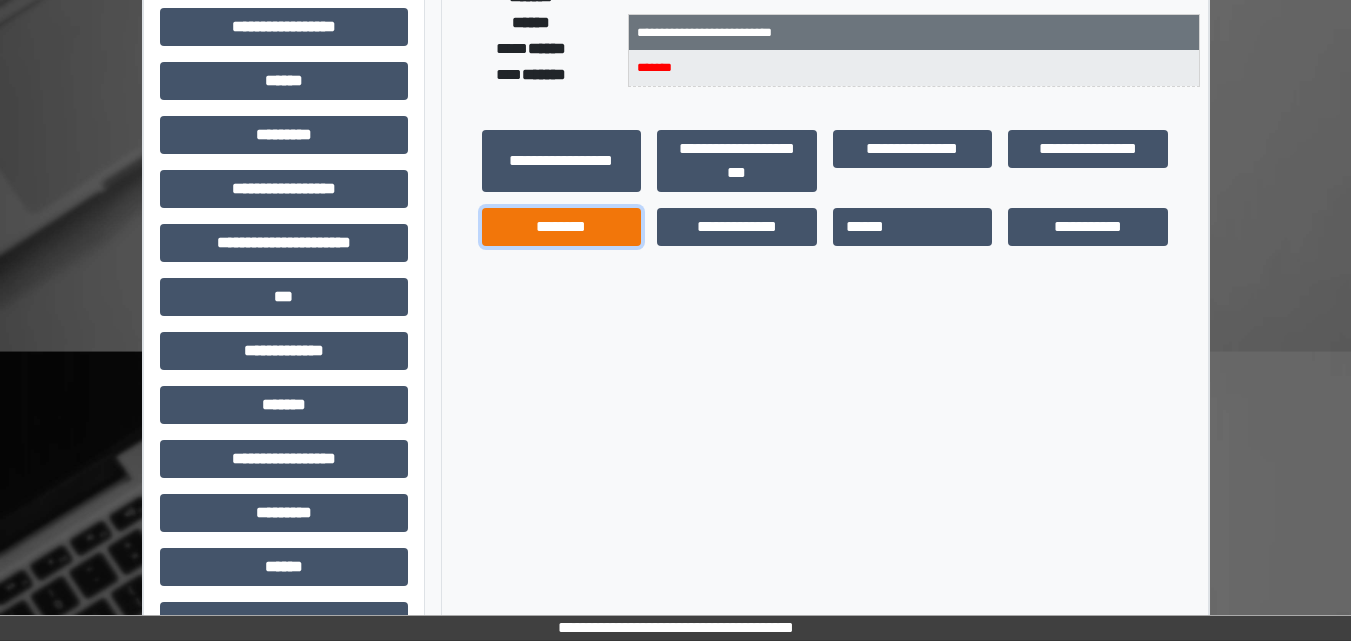 click on "********" at bounding box center (562, 161) 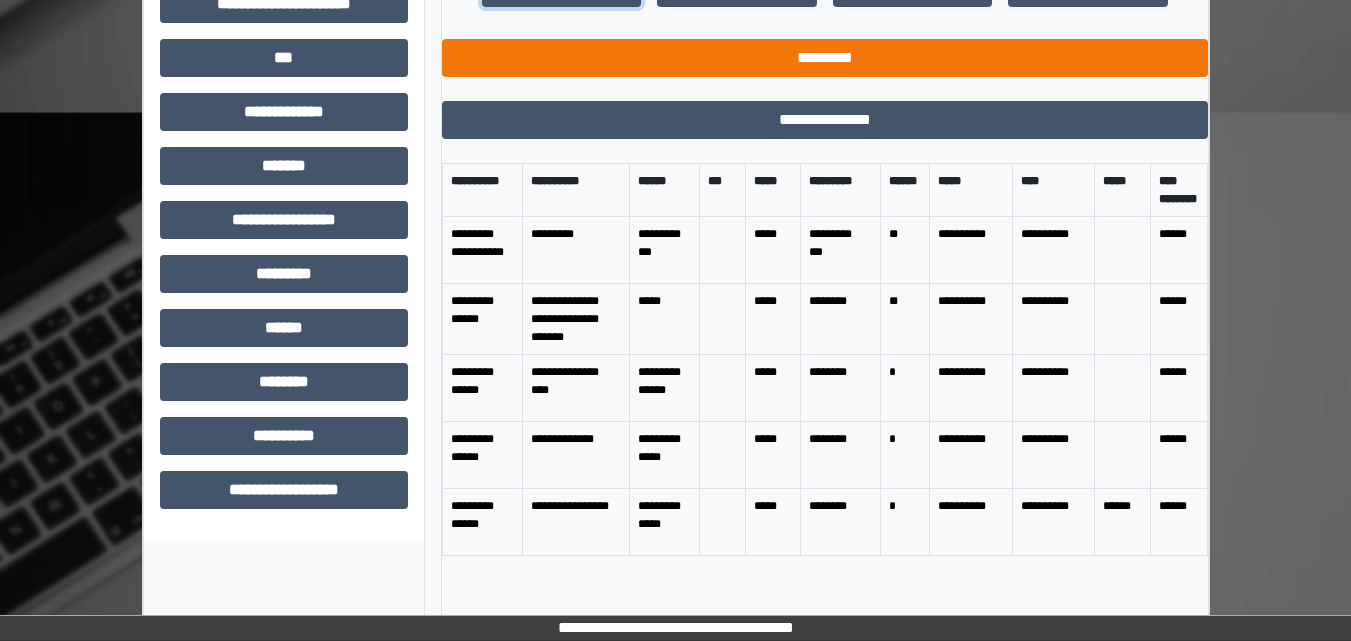 scroll, scrollTop: 659, scrollLeft: 0, axis: vertical 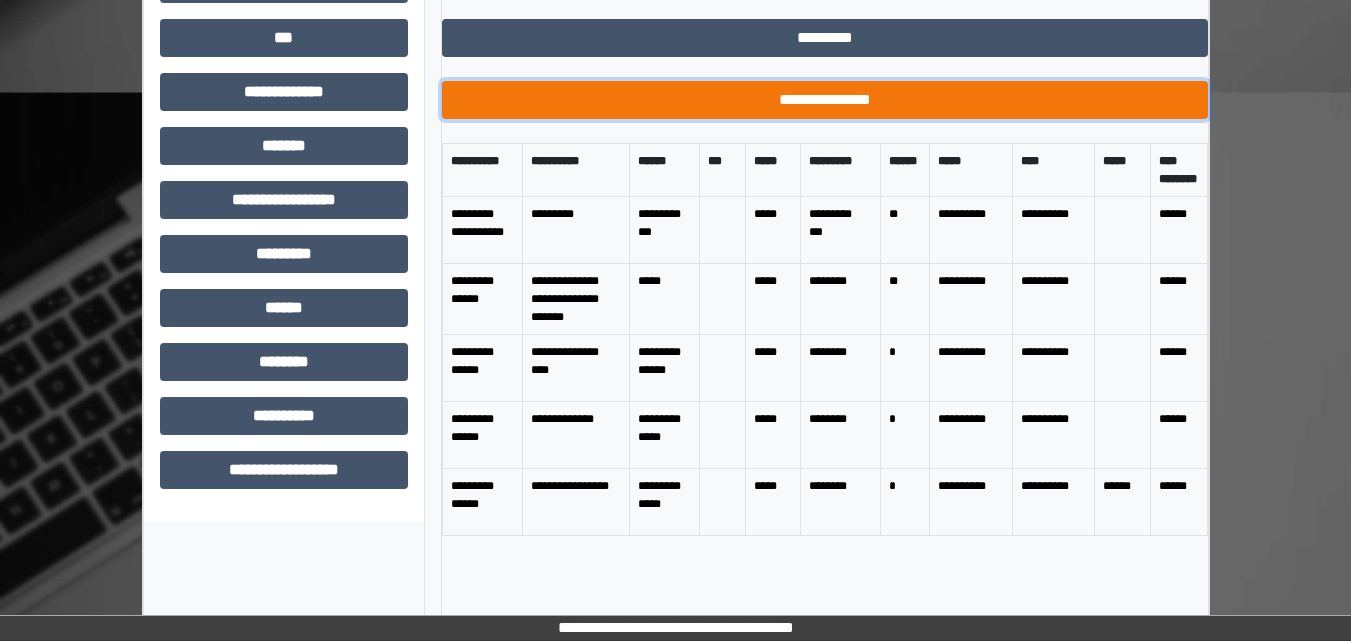 click on "**********" at bounding box center (825, 100) 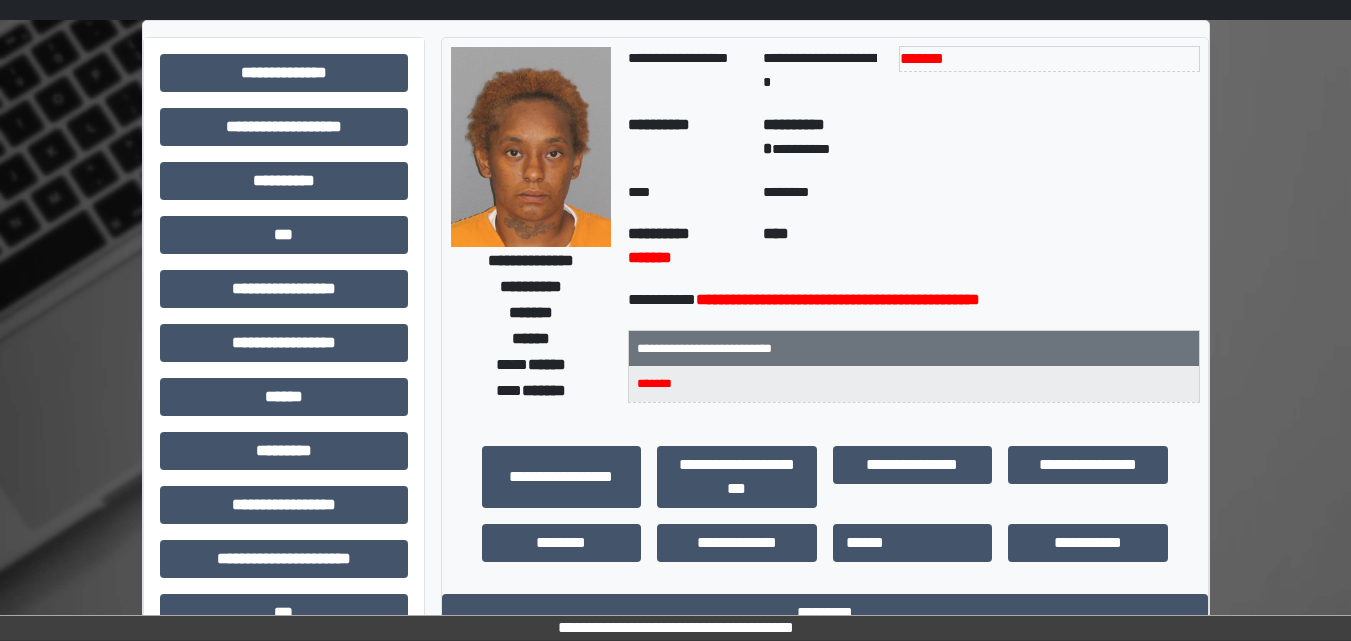 scroll, scrollTop: 0, scrollLeft: 0, axis: both 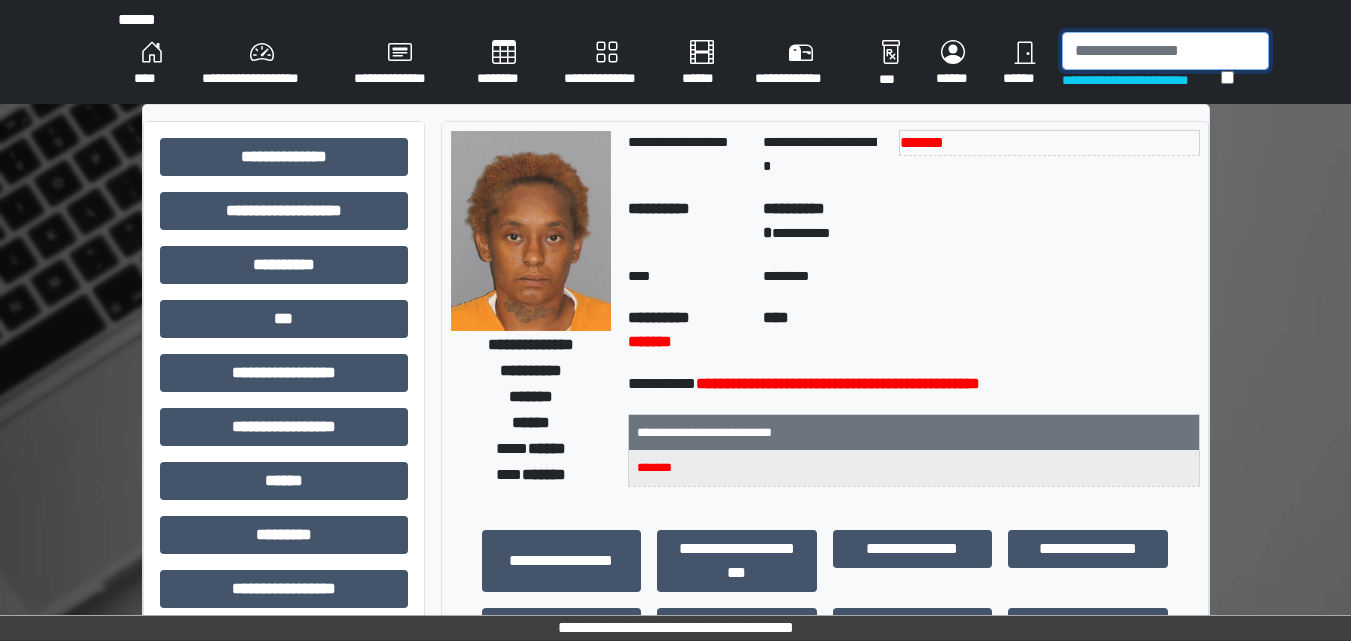 click at bounding box center [1165, 51] 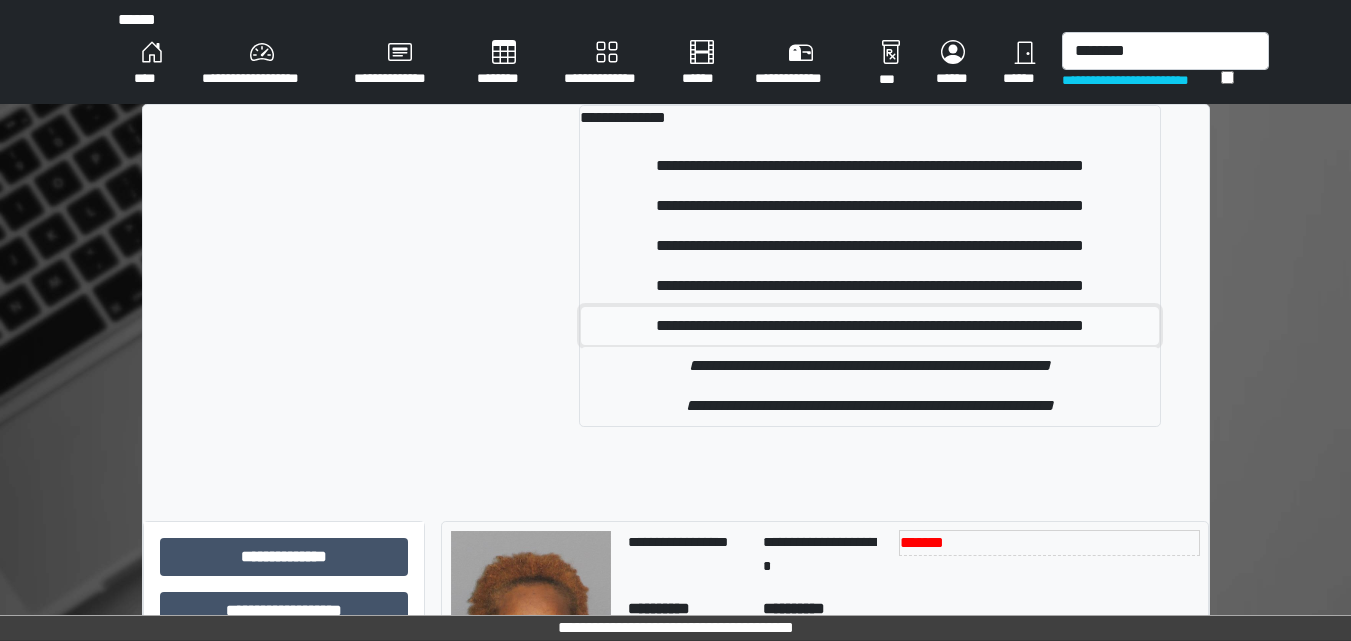 click on "**********" at bounding box center (870, 166) 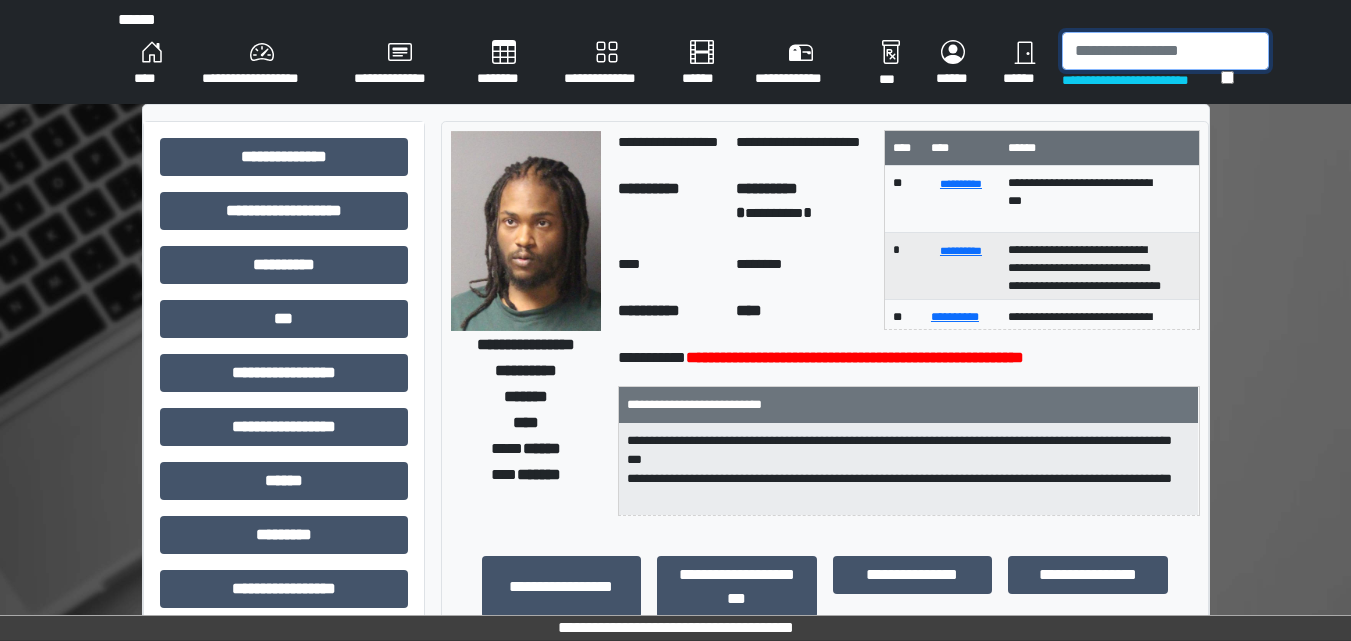 click at bounding box center [1165, 51] 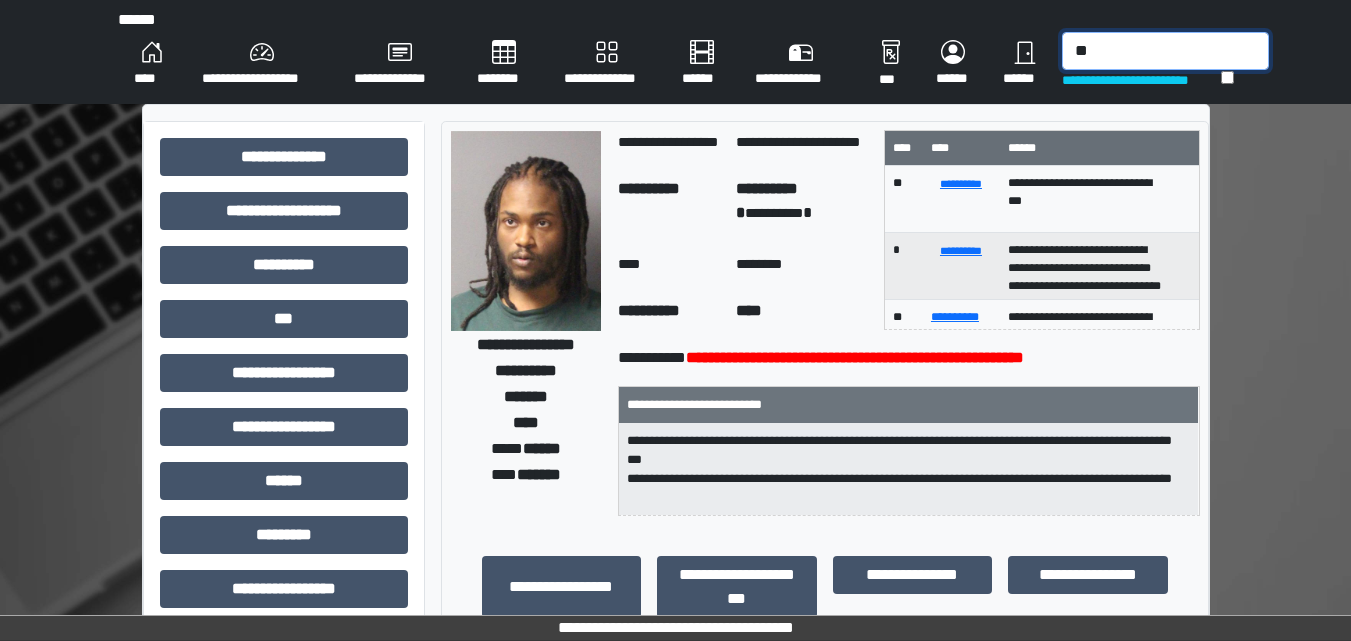 drag, startPoint x: 1111, startPoint y: 50, endPoint x: 1137, endPoint y: 47, distance: 26.172504 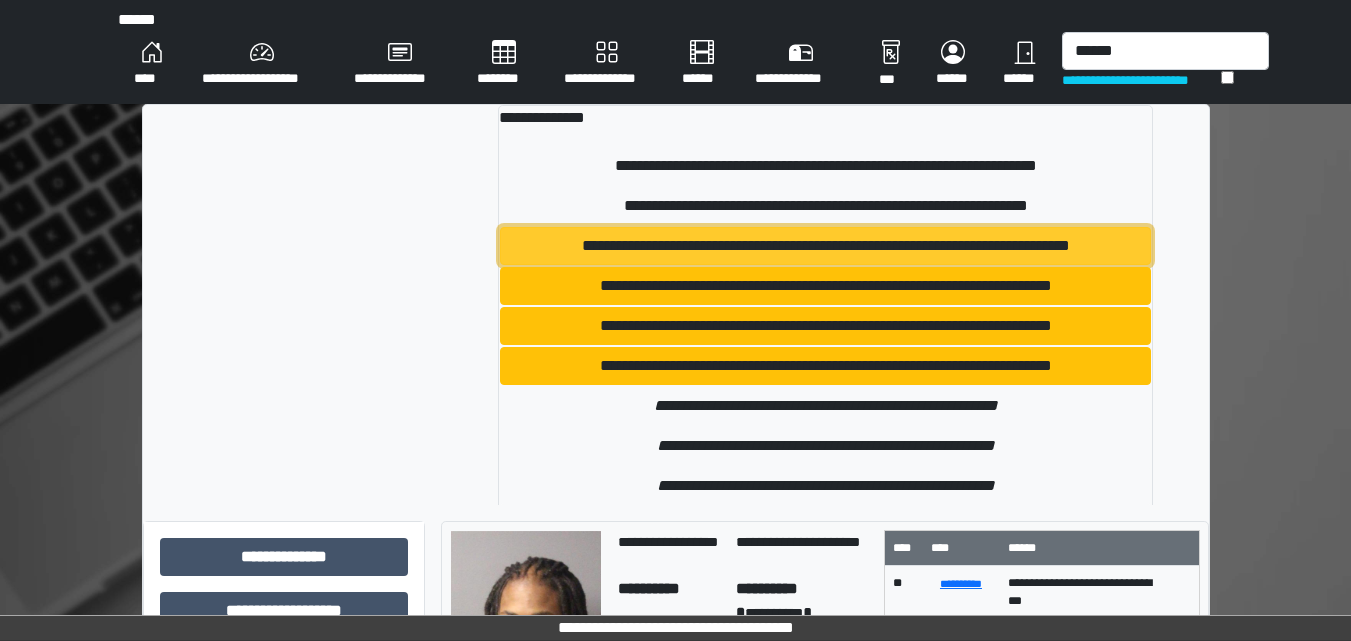 click on "**********" at bounding box center [825, 246] 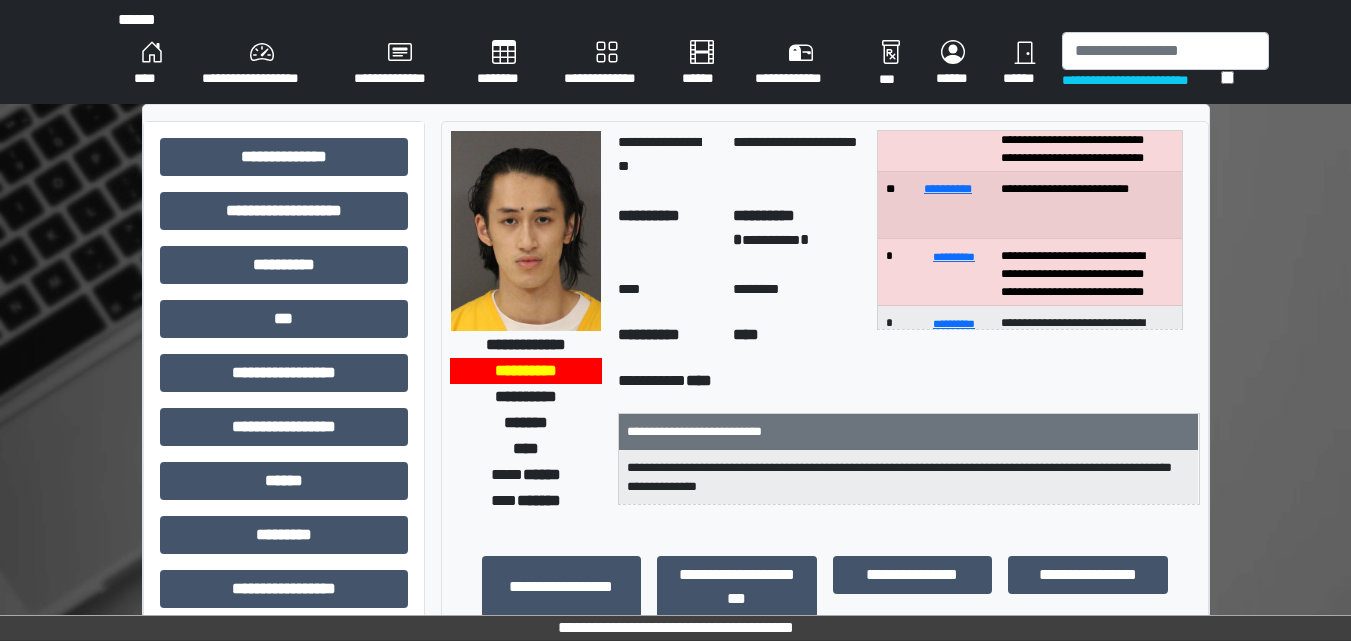 scroll, scrollTop: 80, scrollLeft: 0, axis: vertical 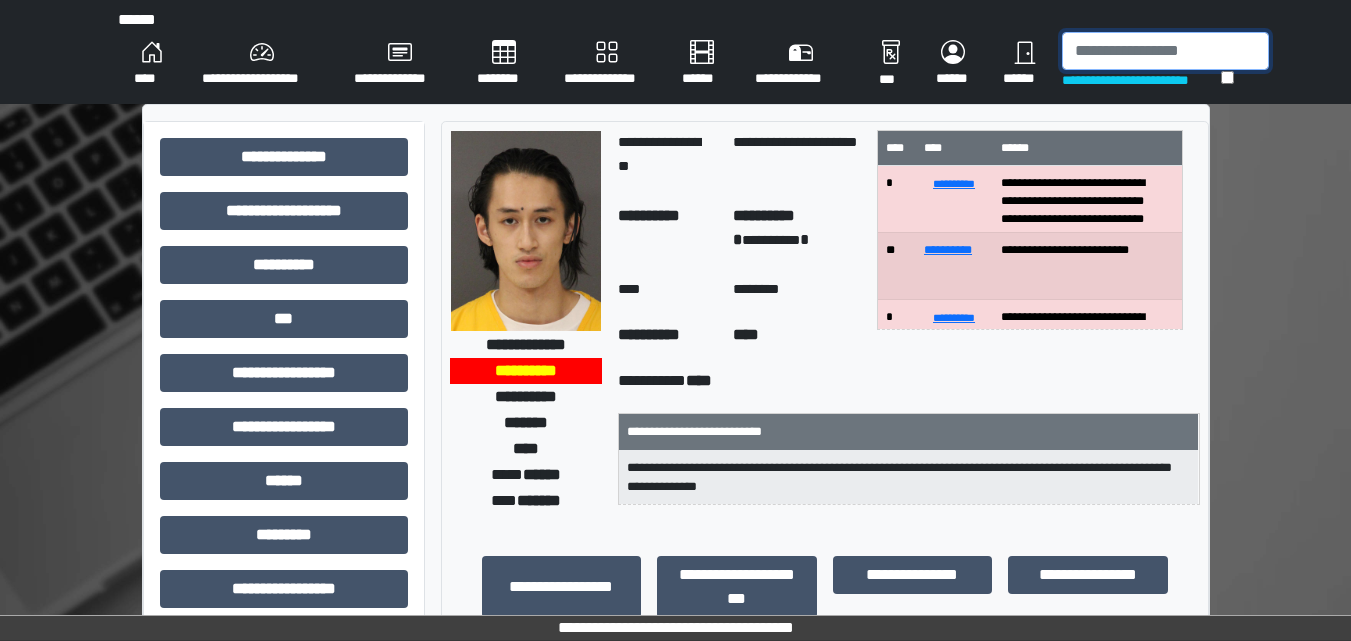 click at bounding box center (1165, 51) 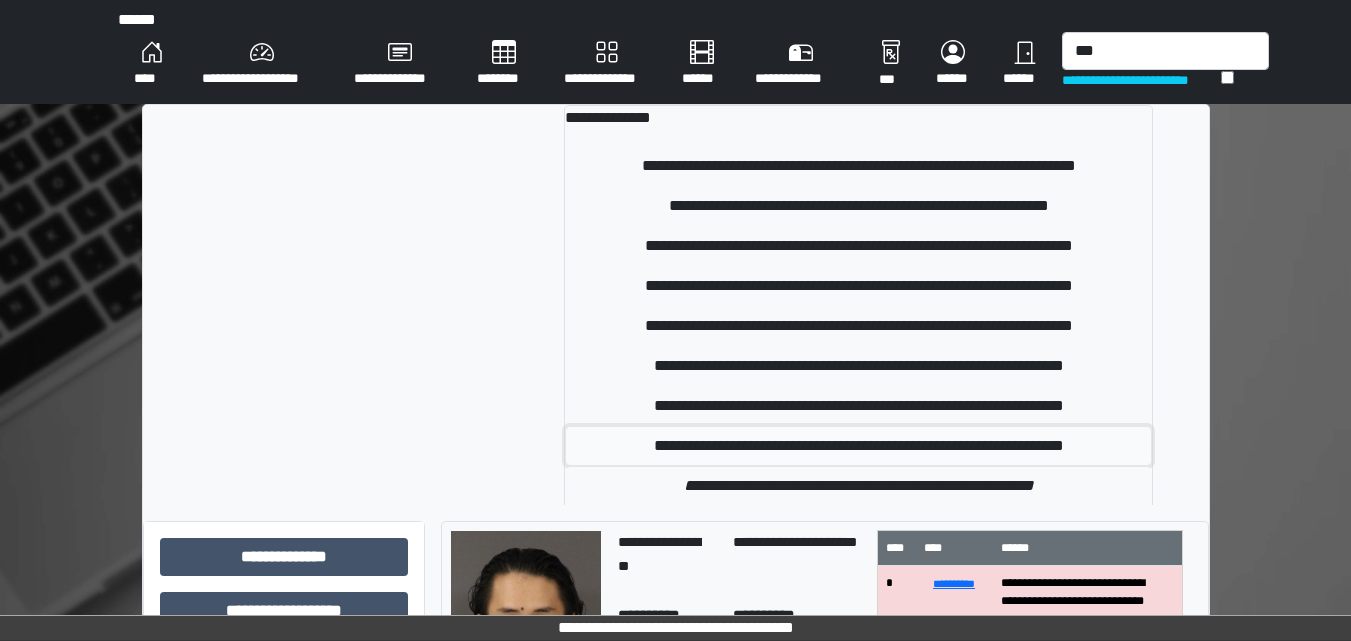 click on "**********" at bounding box center (858, 166) 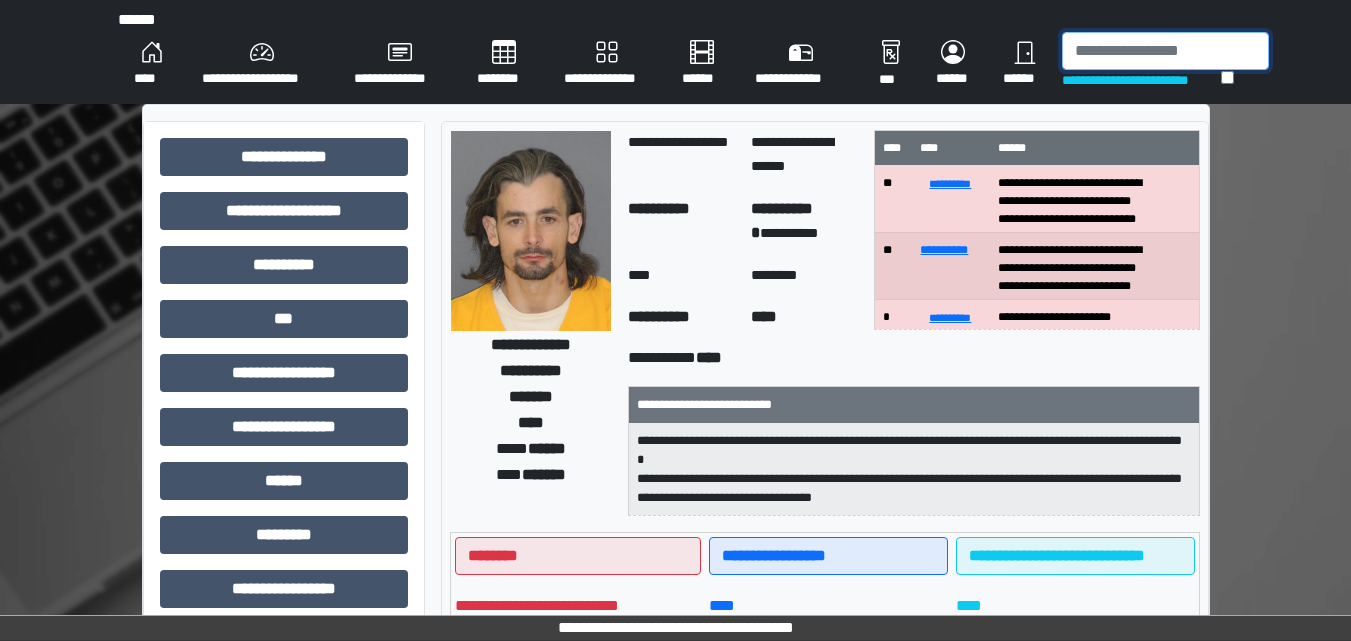 click at bounding box center [1165, 51] 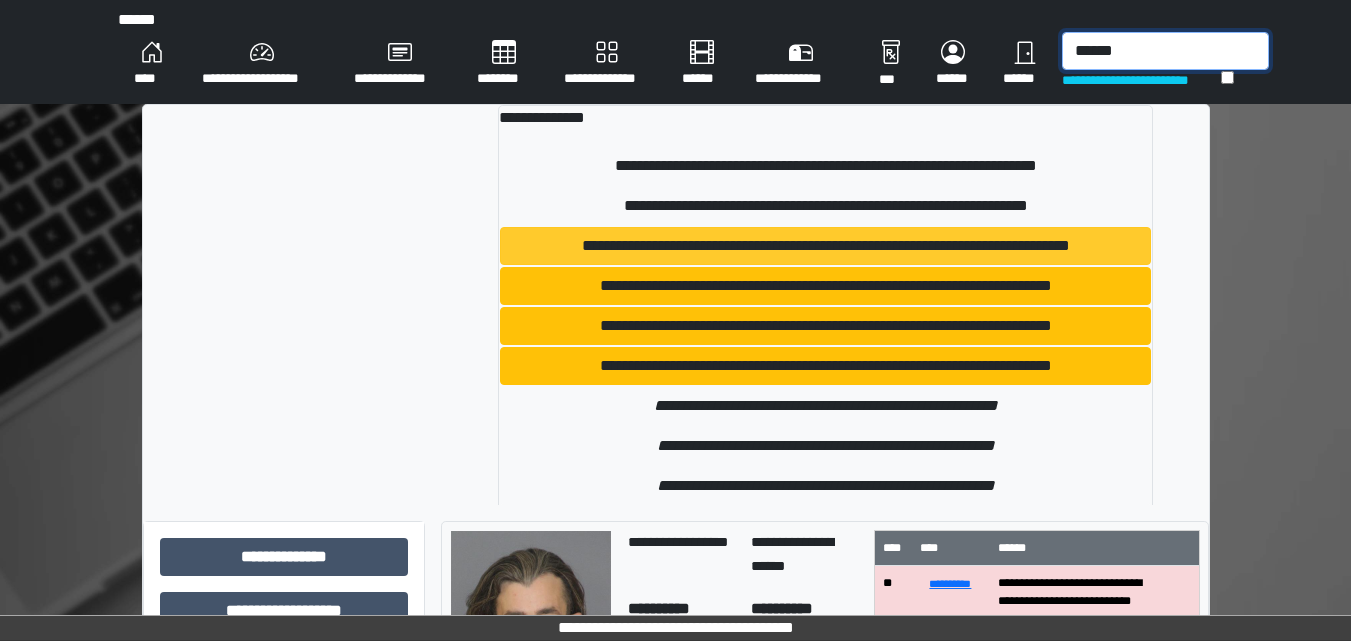 type on "******" 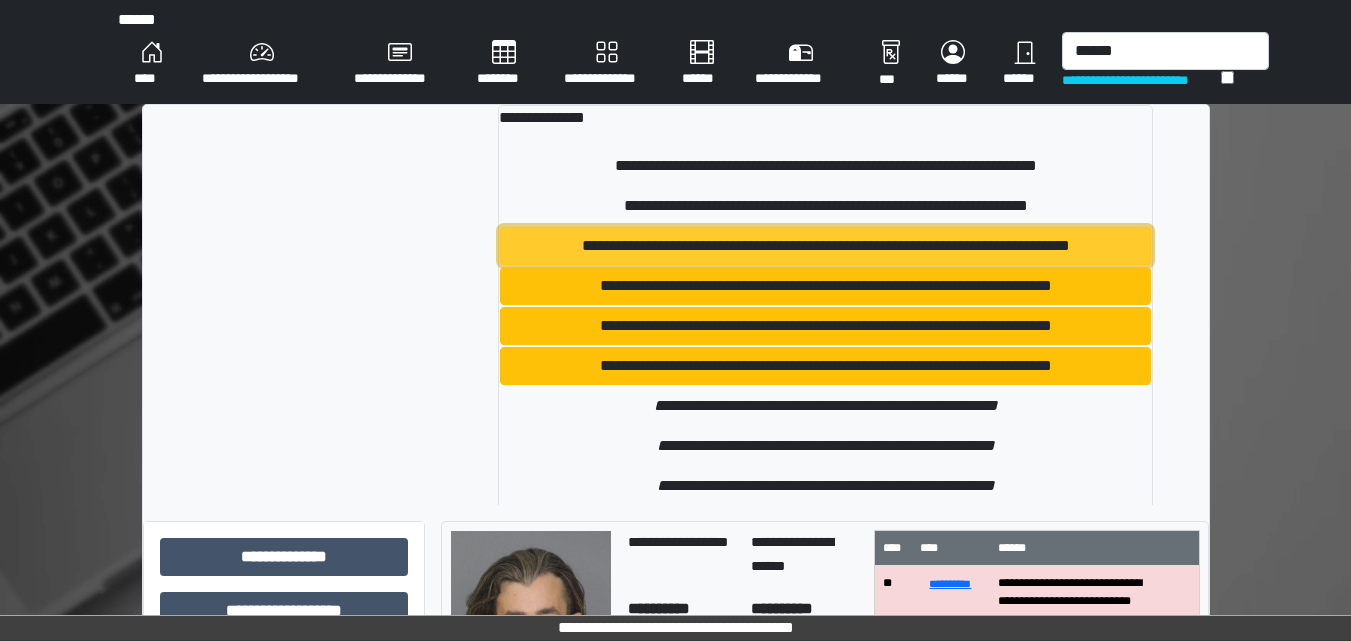 click on "**********" at bounding box center [825, 246] 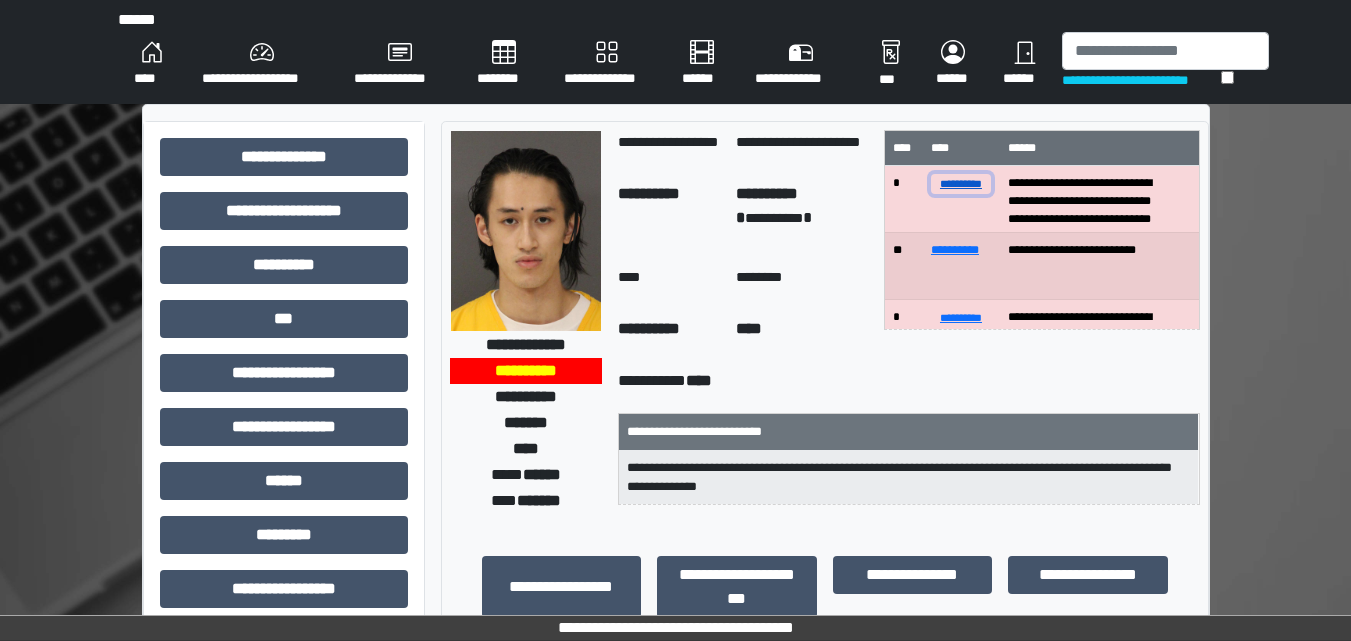 click on "**********" at bounding box center (961, 183) 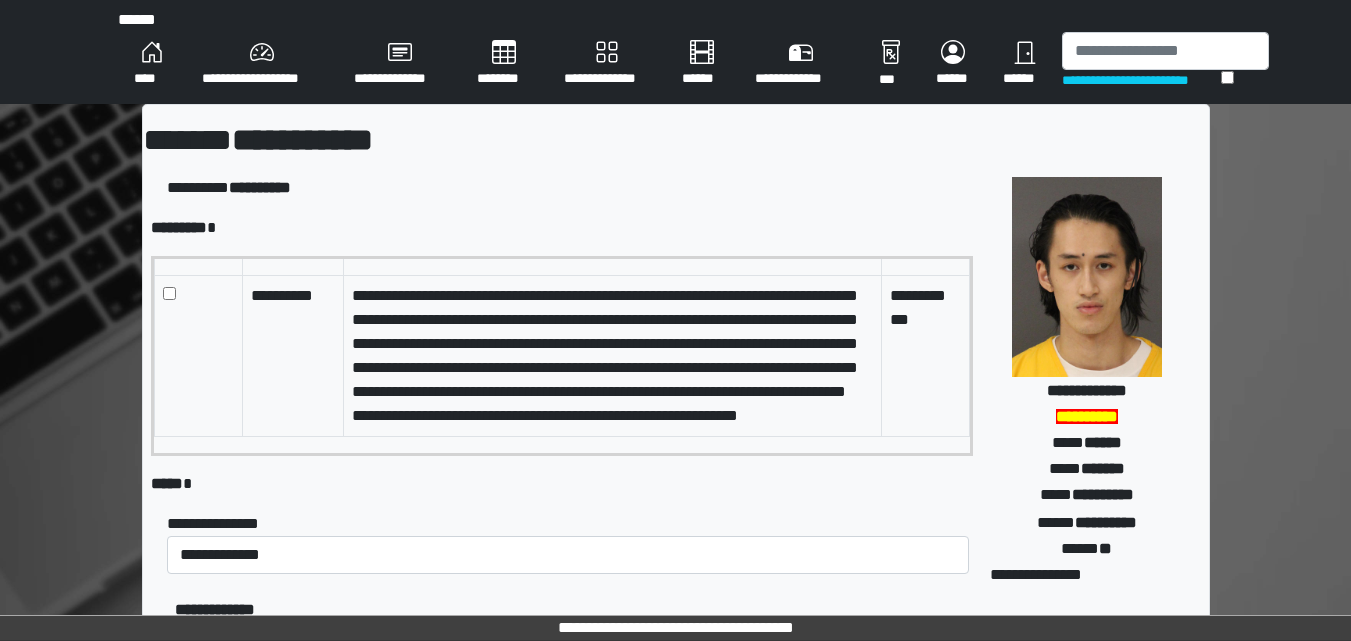 scroll, scrollTop: 200, scrollLeft: 0, axis: vertical 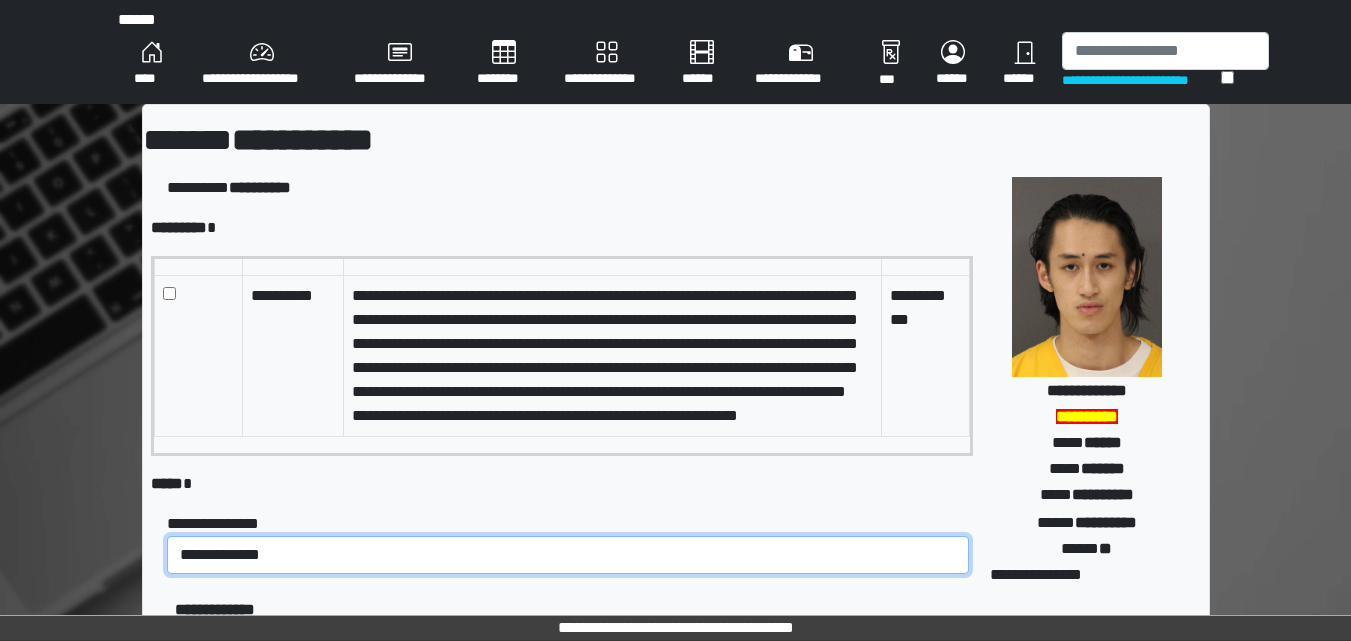 click on "**********" at bounding box center (568, 555) 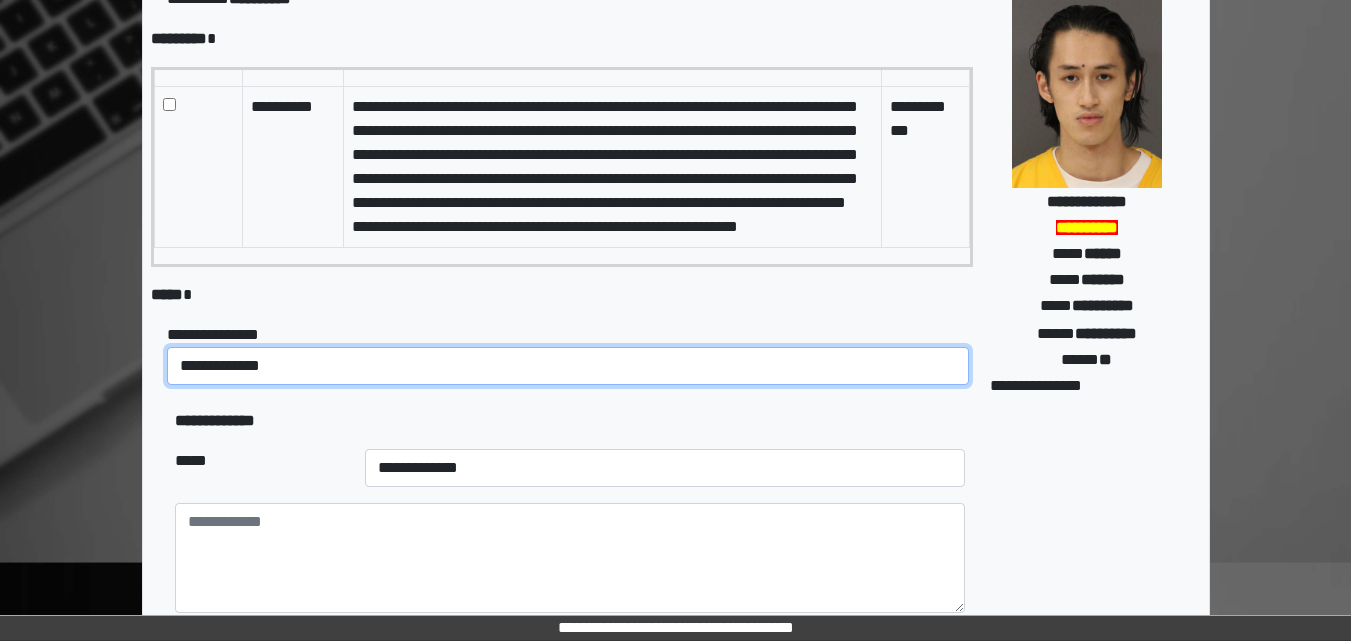 scroll, scrollTop: 200, scrollLeft: 0, axis: vertical 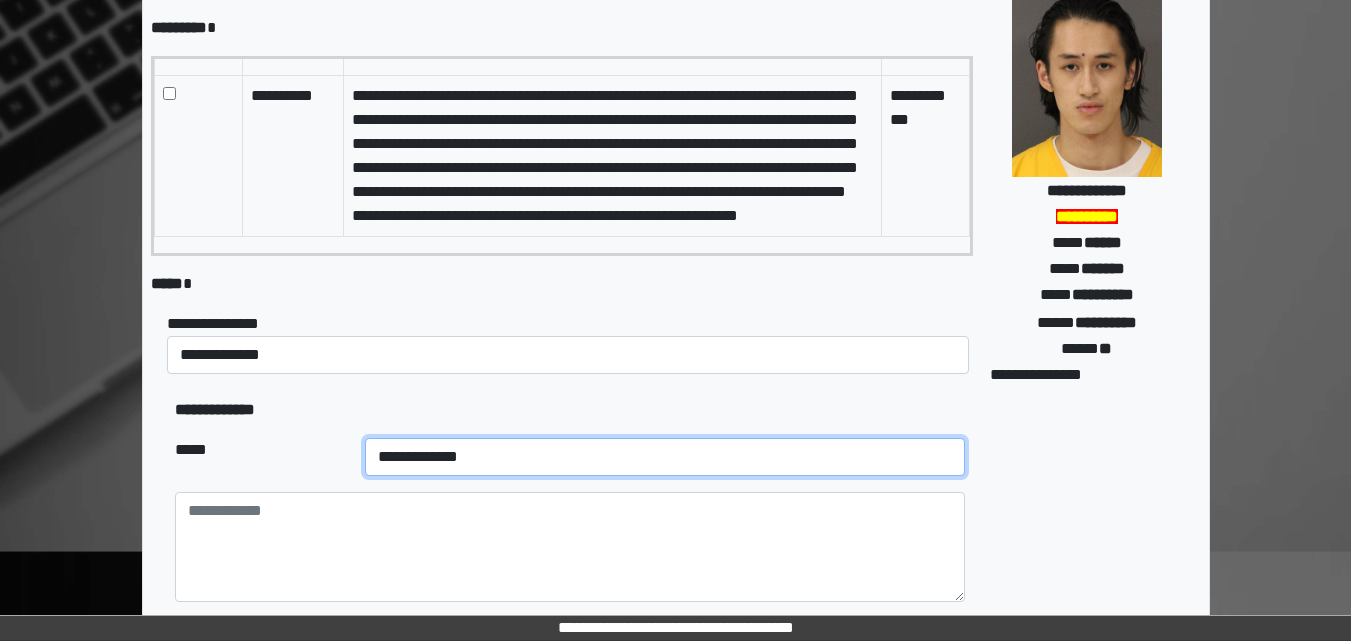 click on "**********" at bounding box center (665, 457) 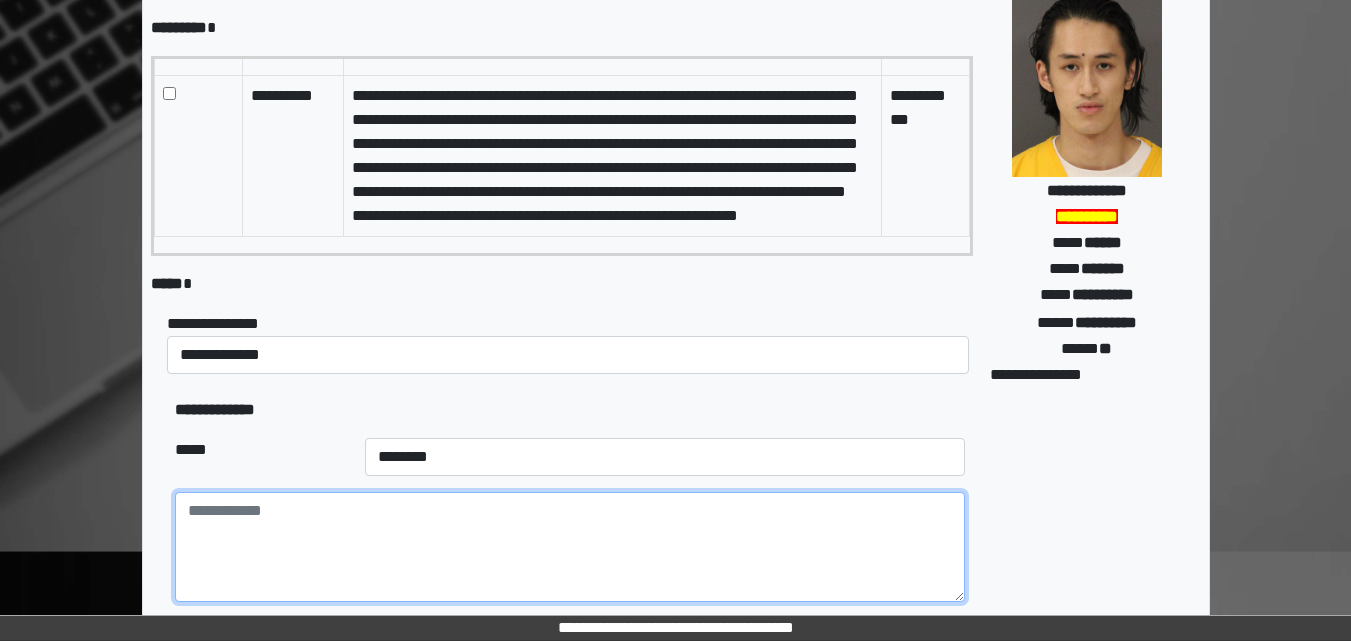 click at bounding box center (570, 547) 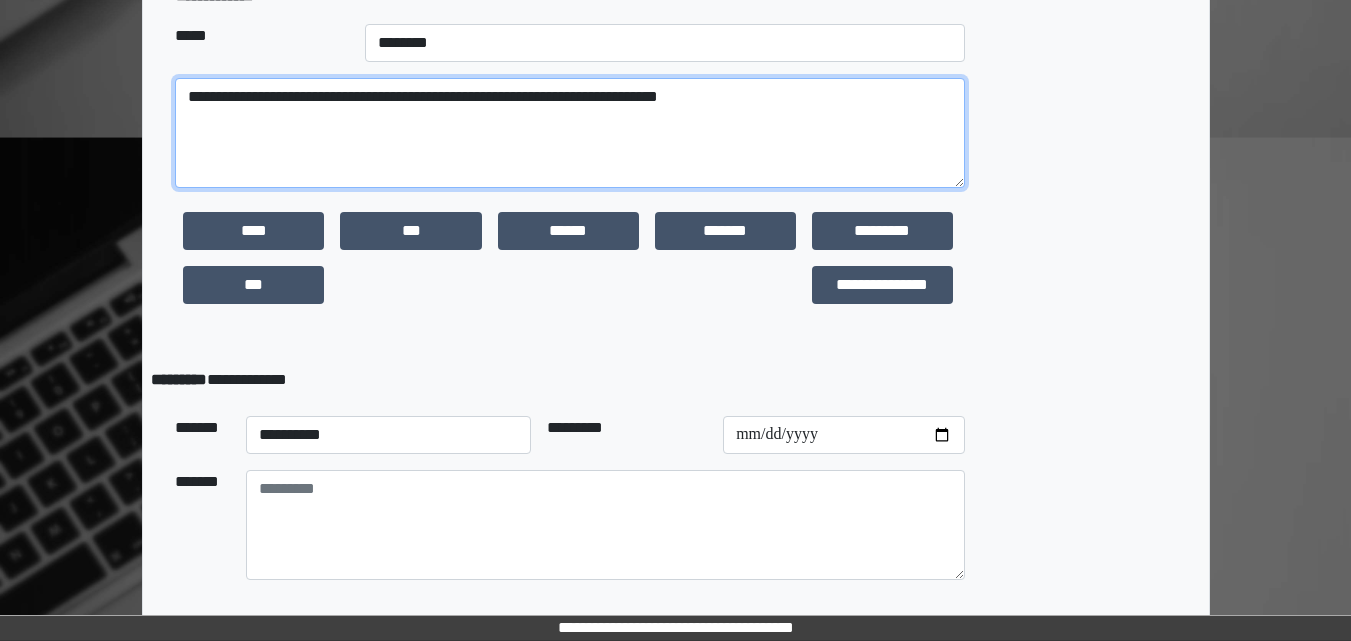 scroll, scrollTop: 641, scrollLeft: 0, axis: vertical 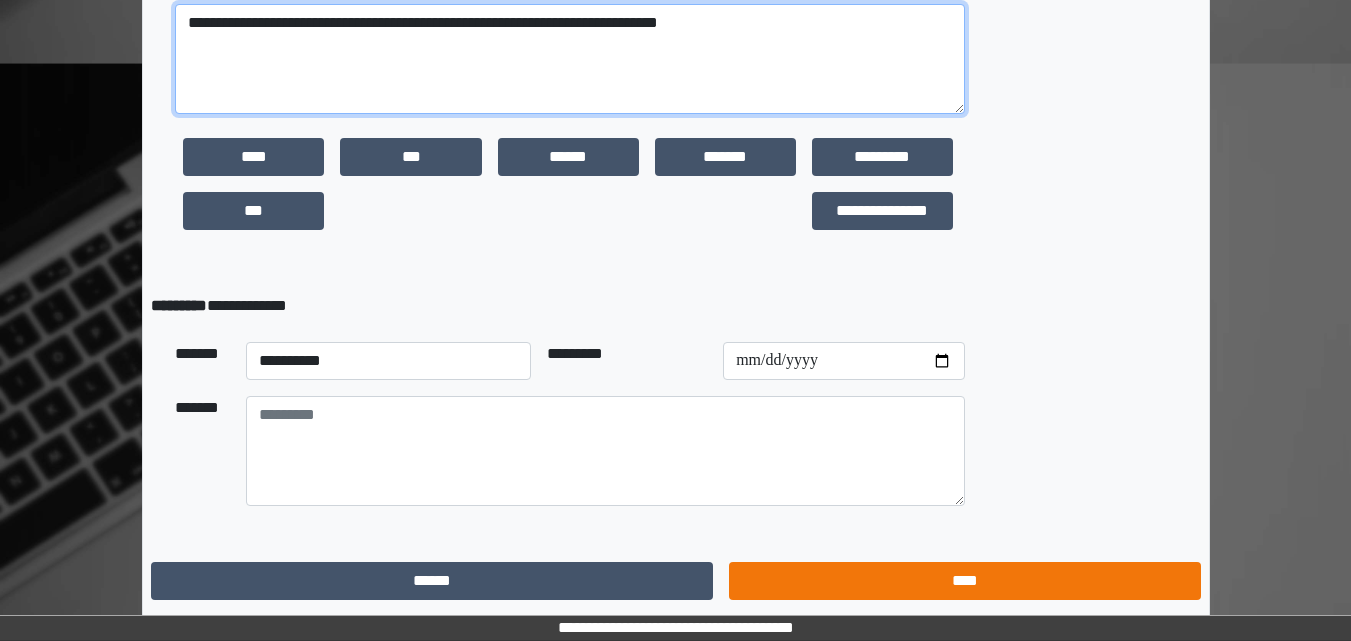 type on "**********" 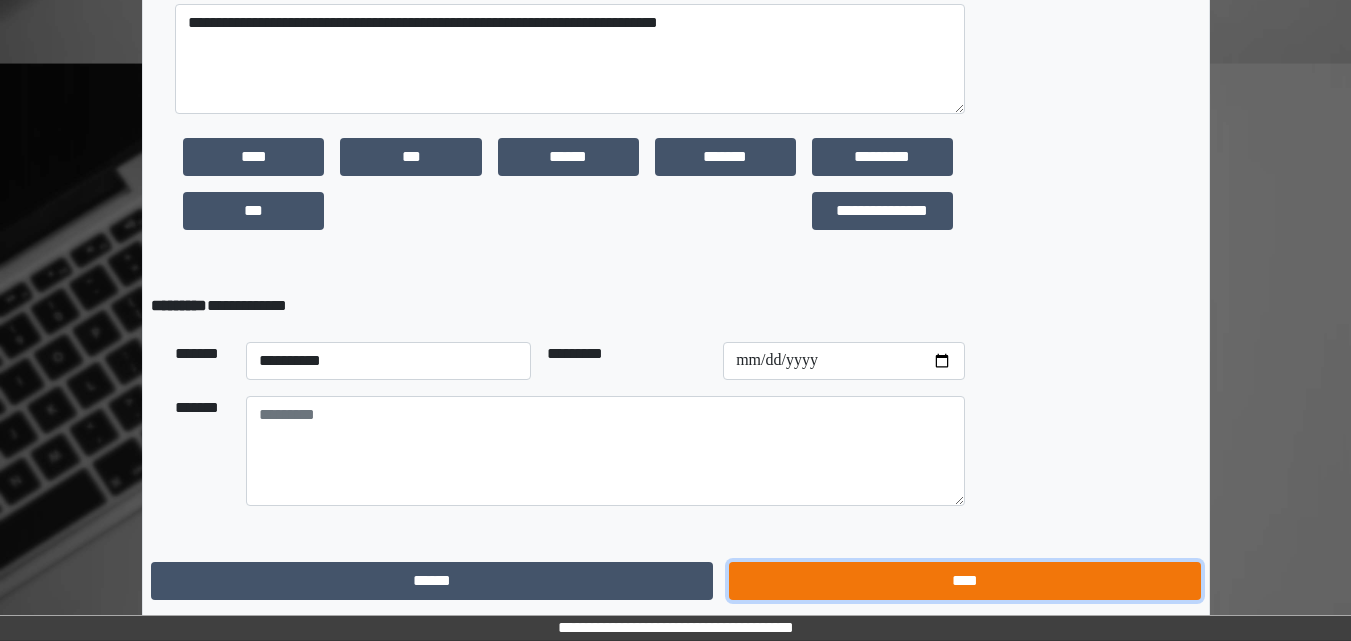 click on "****" at bounding box center (253, 157) 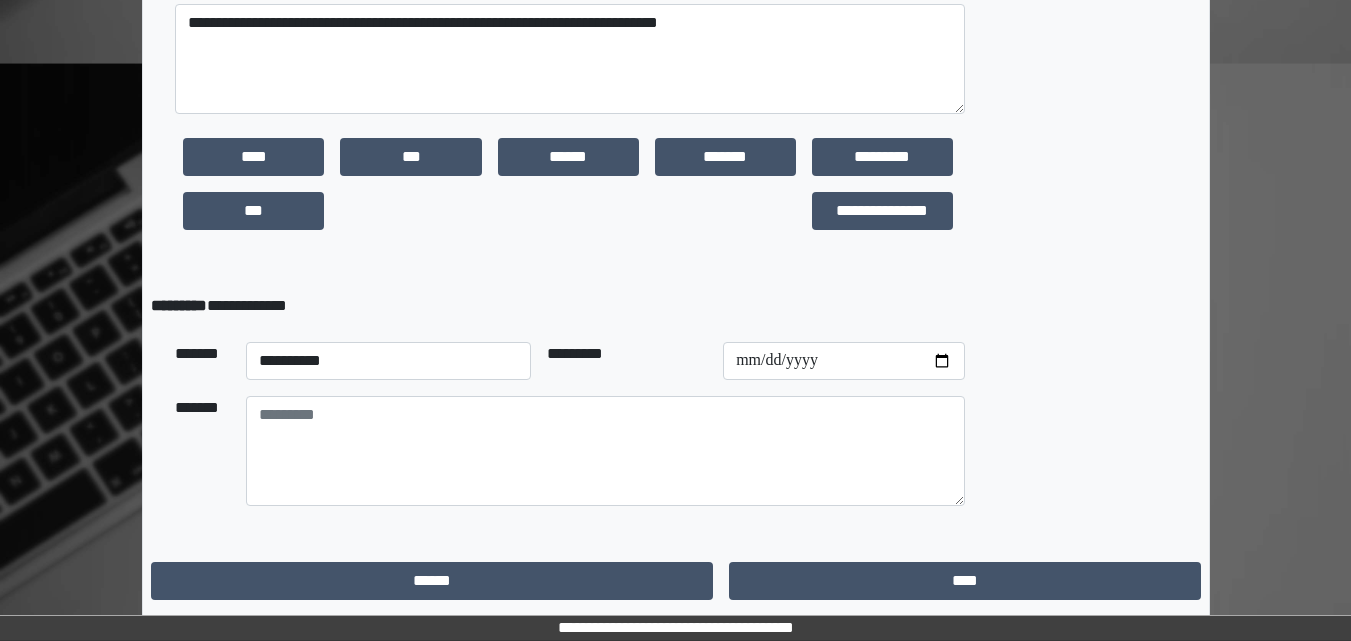 scroll, scrollTop: 0, scrollLeft: 0, axis: both 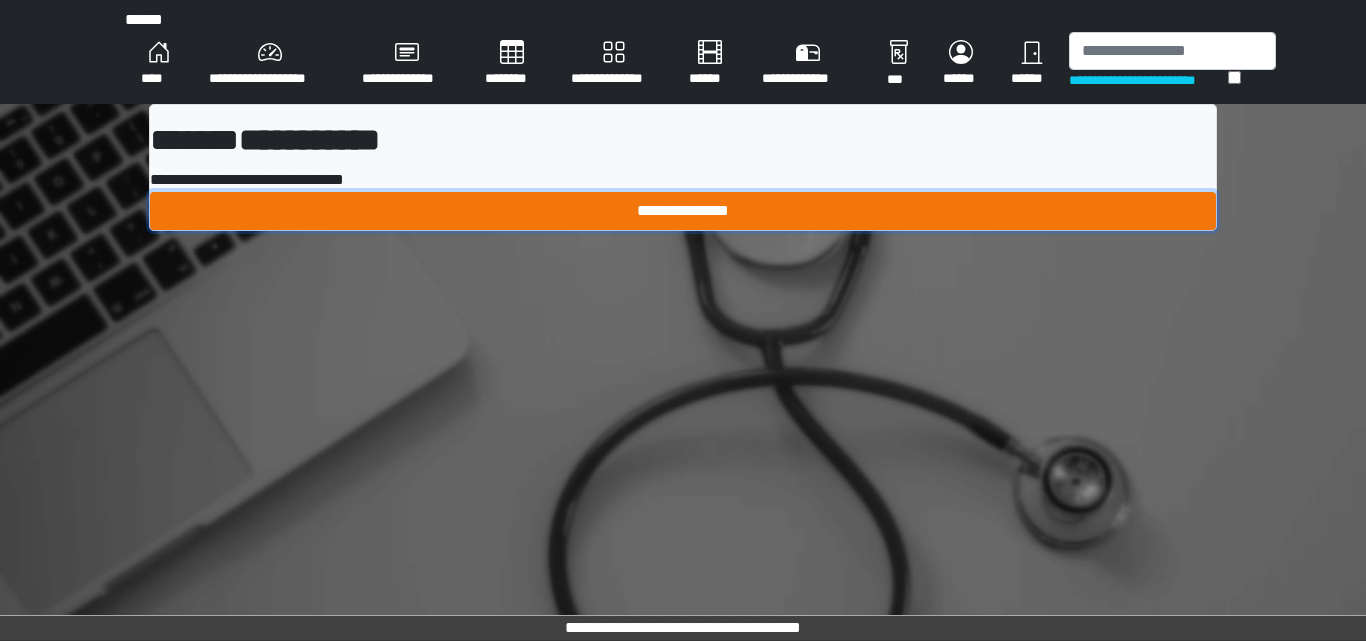 click on "**********" at bounding box center (683, 211) 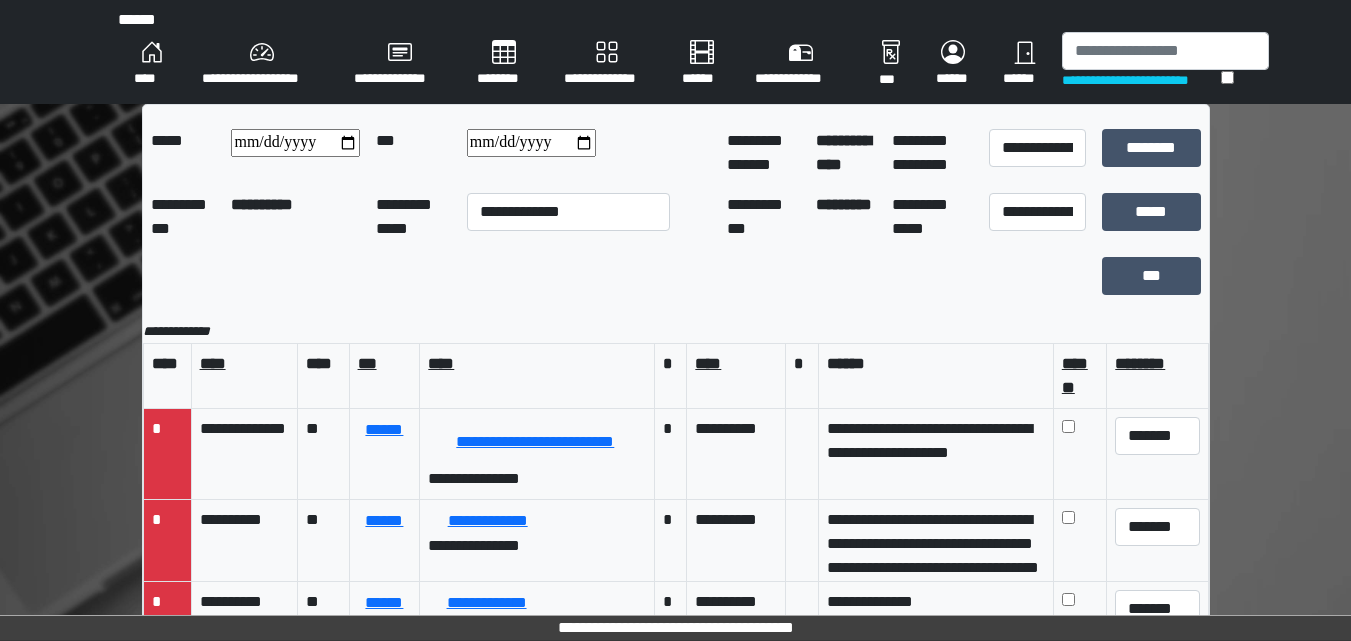 click on "****" at bounding box center (152, 64) 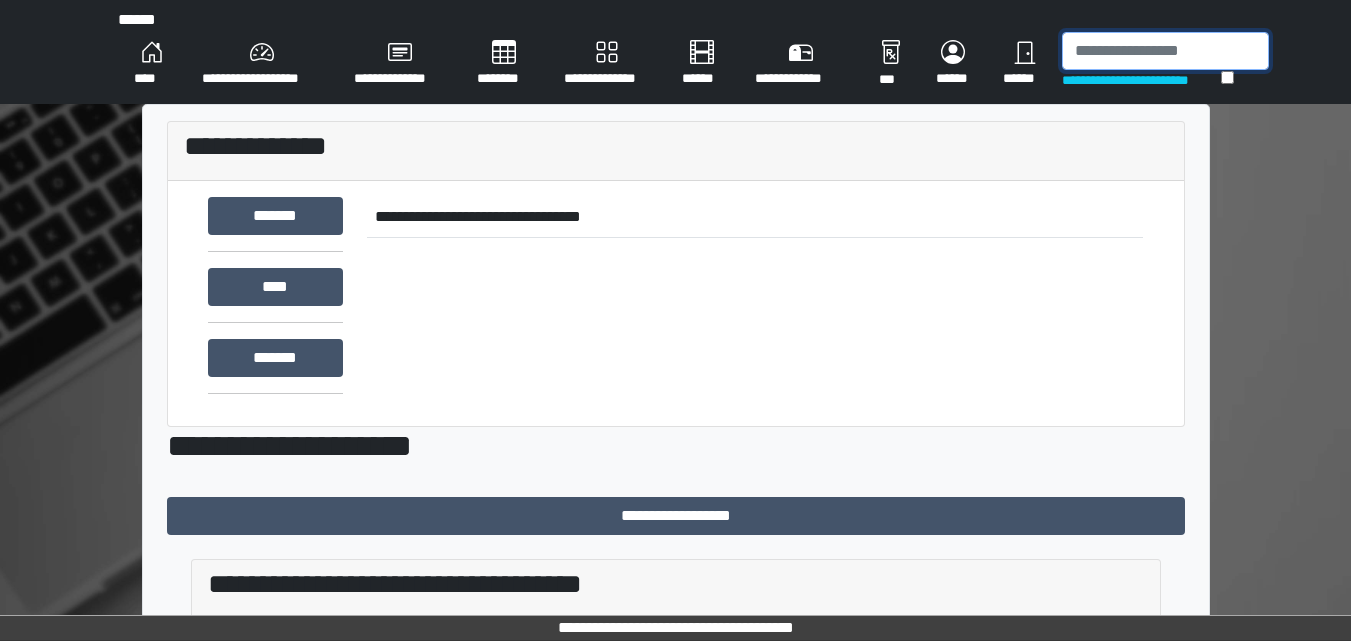 click at bounding box center [1165, 51] 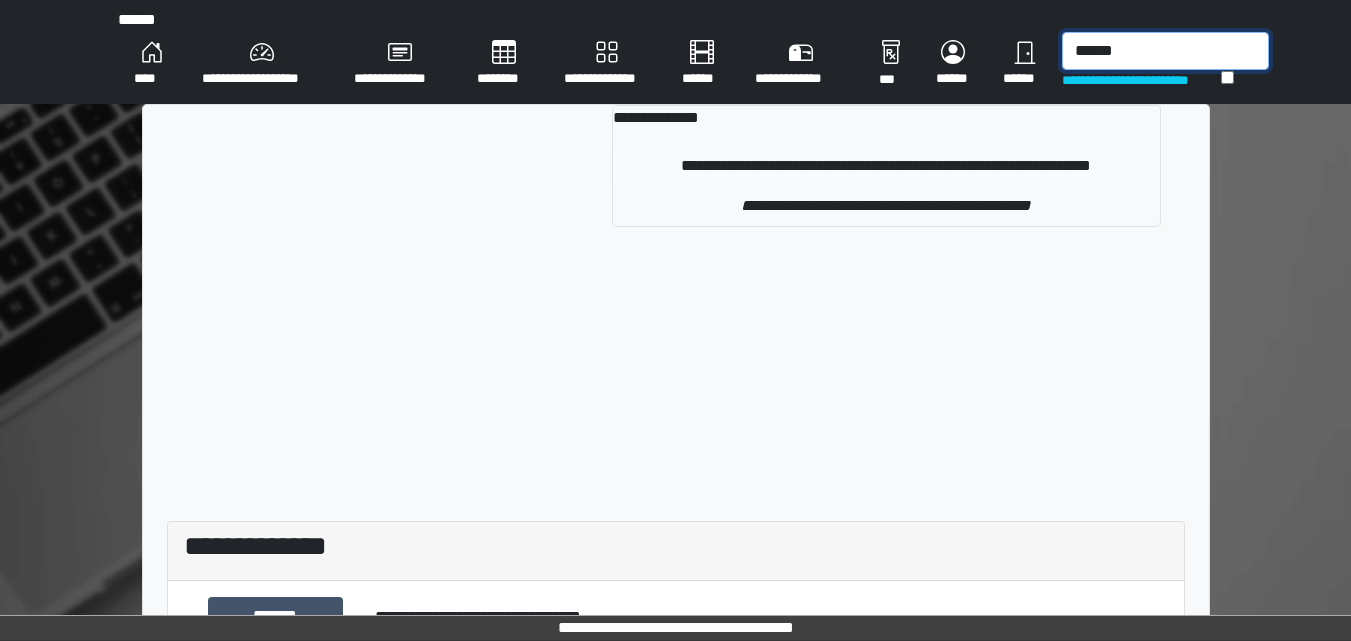 type on "******" 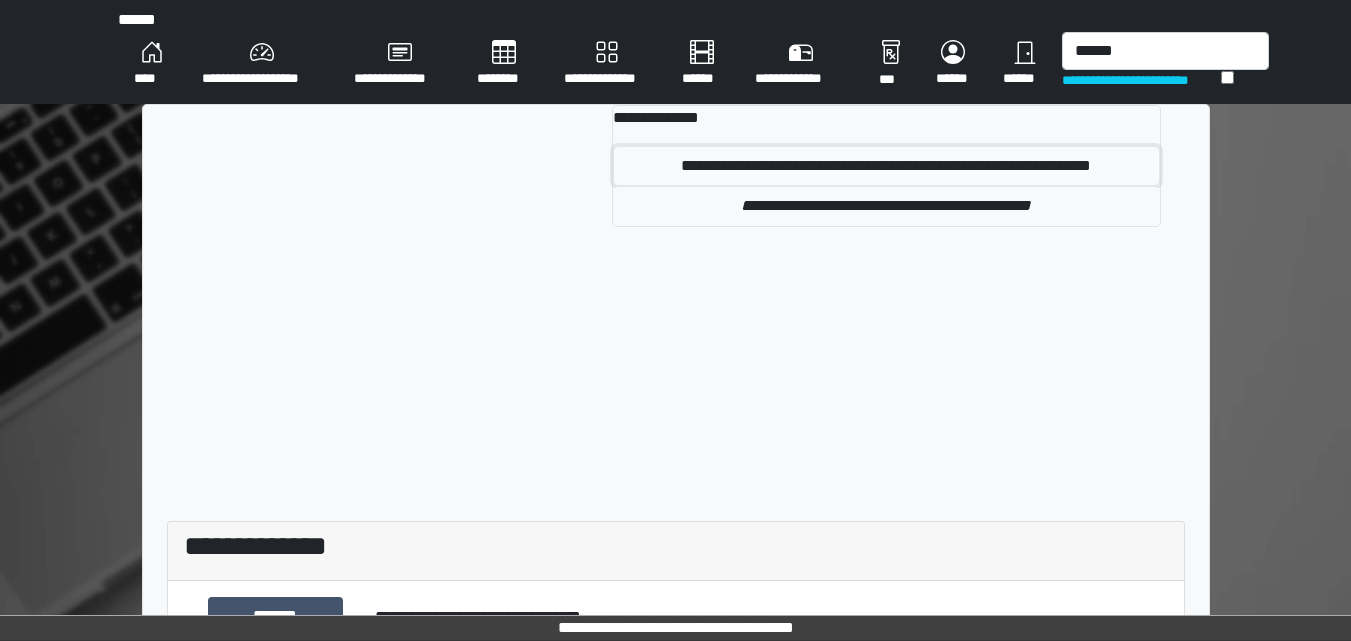 click on "**********" at bounding box center (886, 166) 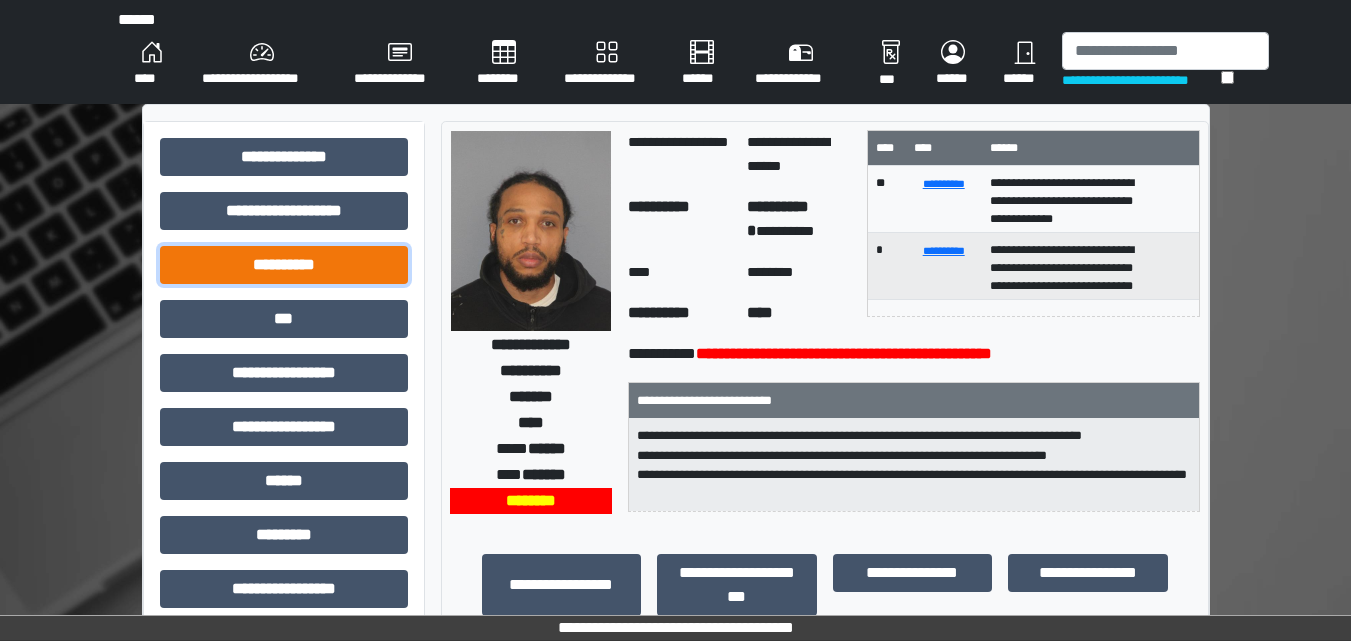 click on "**********" at bounding box center [284, 157] 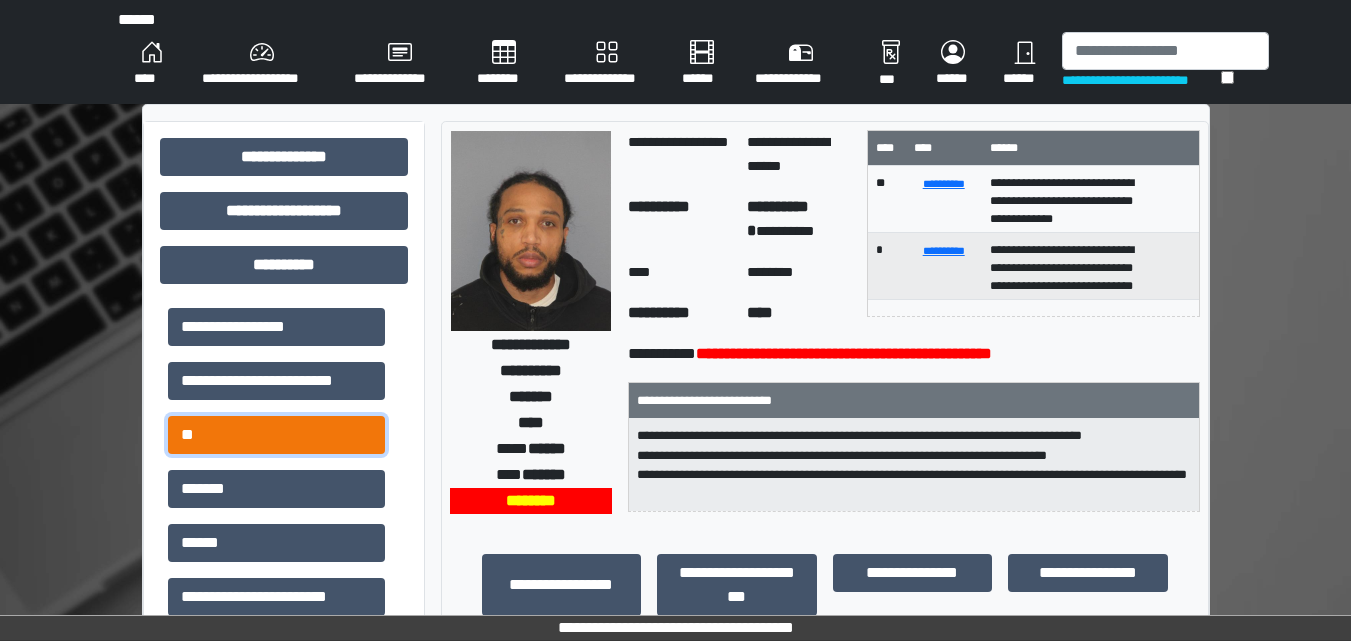 click on "**" at bounding box center [276, 327] 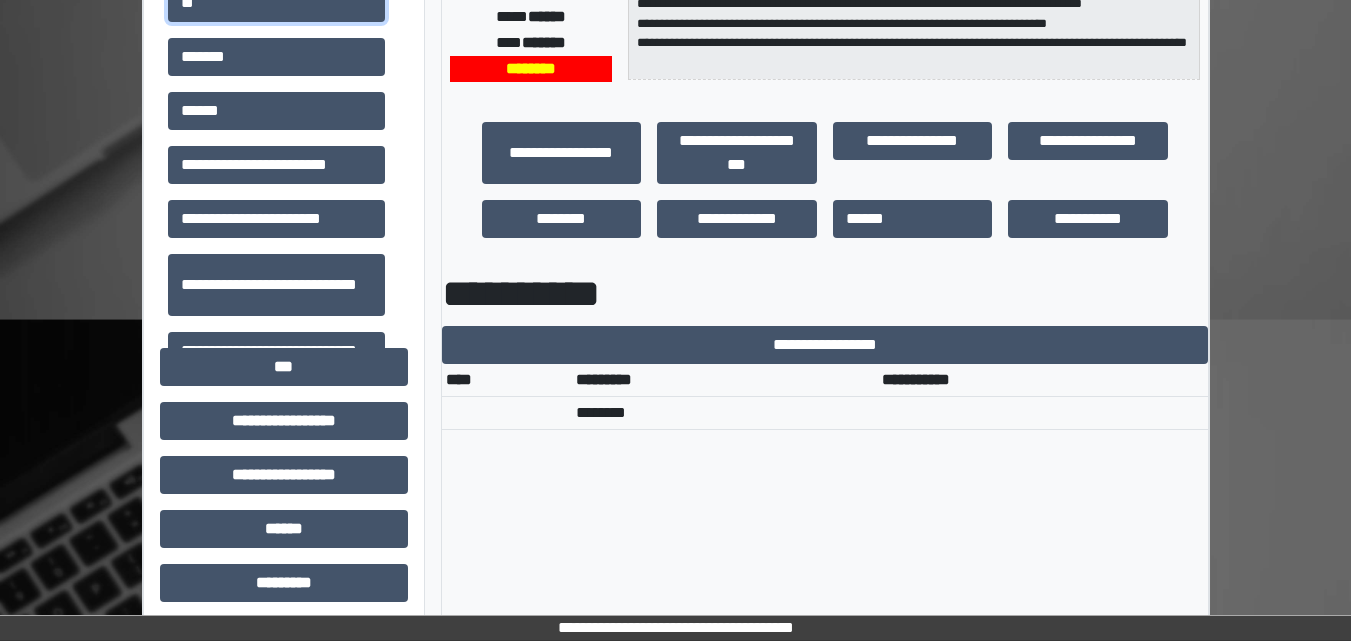 scroll, scrollTop: 500, scrollLeft: 0, axis: vertical 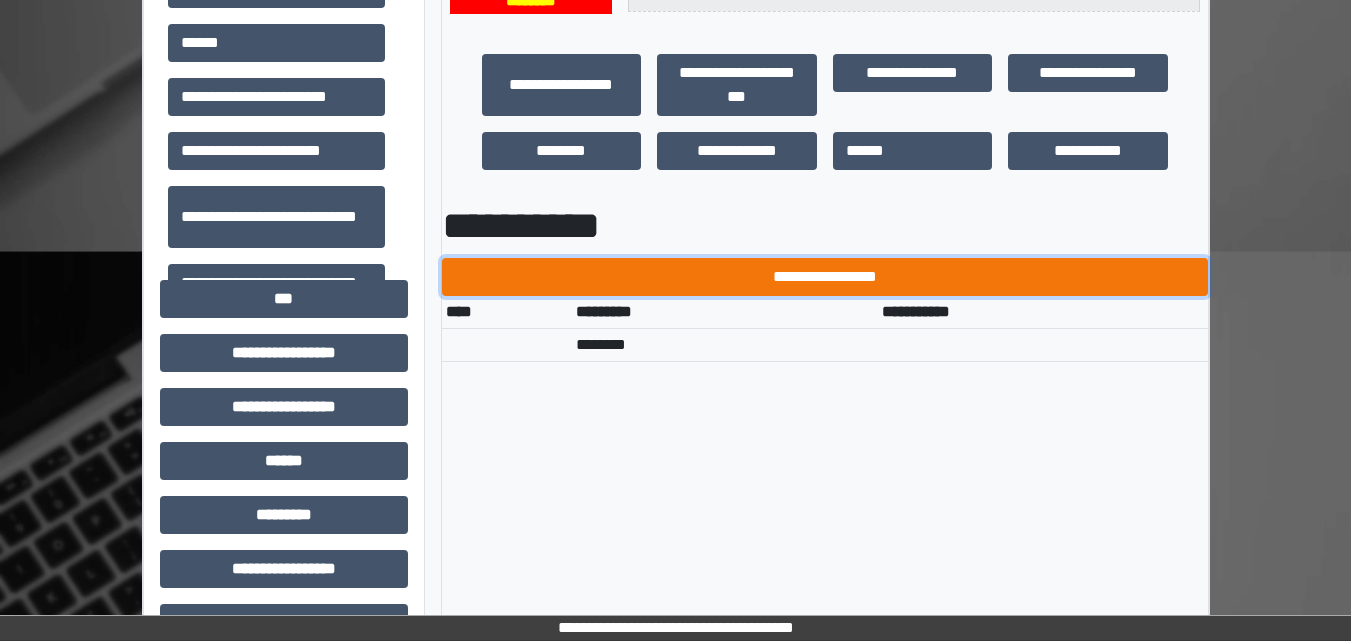 click on "**********" at bounding box center (825, 277) 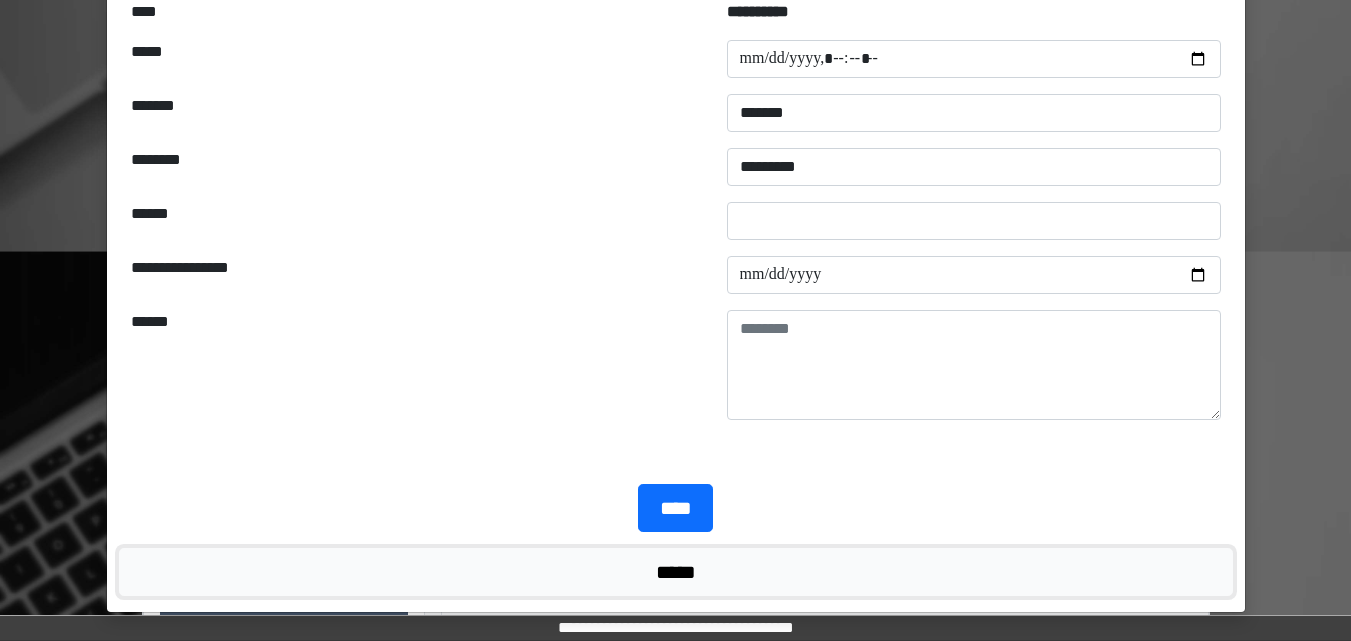click on "*****" at bounding box center [676, 572] 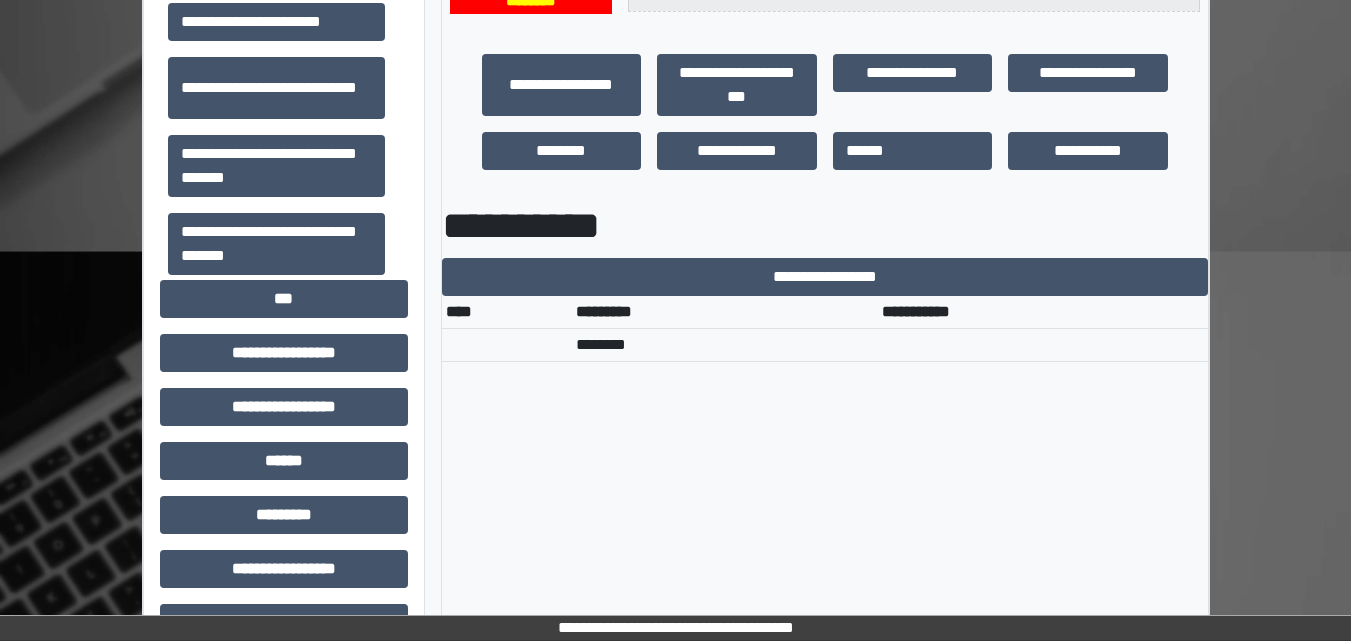 scroll, scrollTop: 202, scrollLeft: 0, axis: vertical 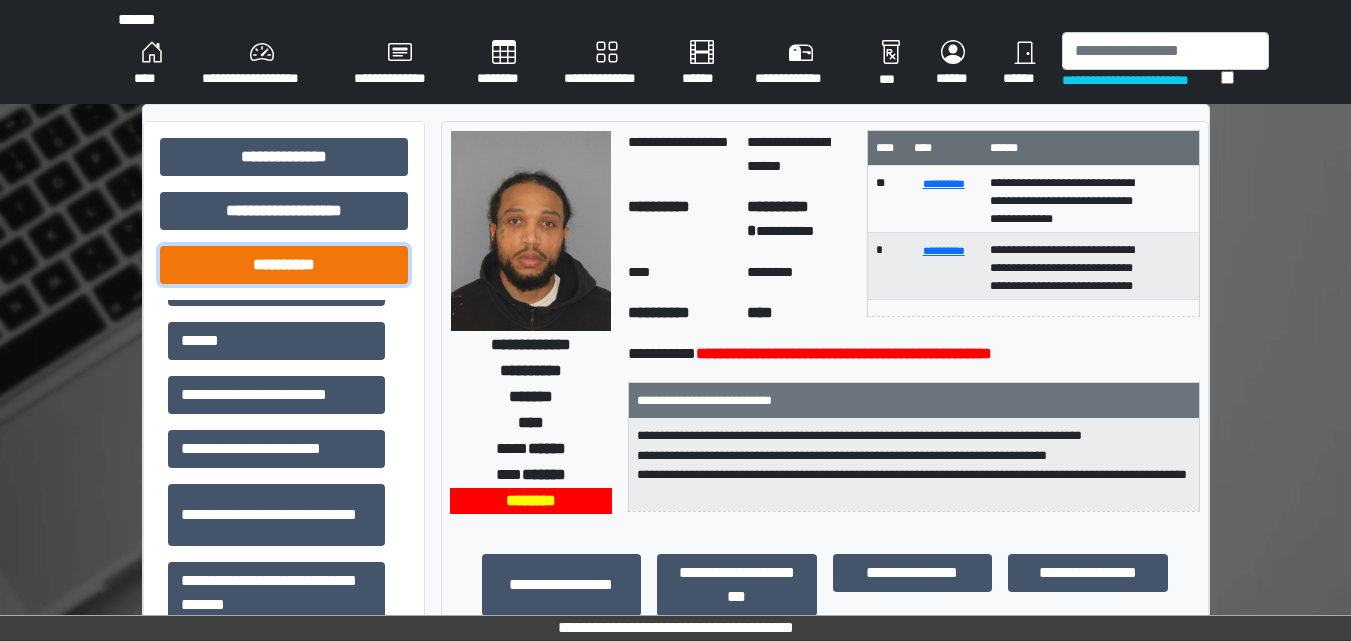 click on "**********" at bounding box center (284, 157) 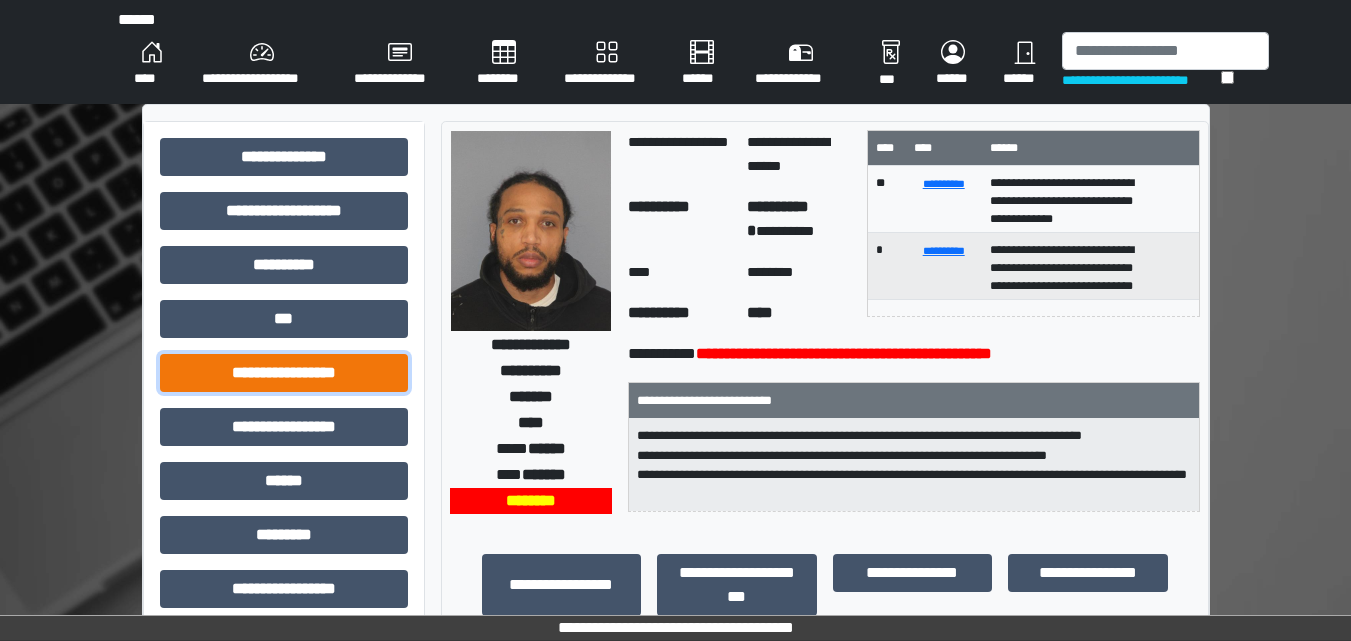click on "**********" at bounding box center [284, 157] 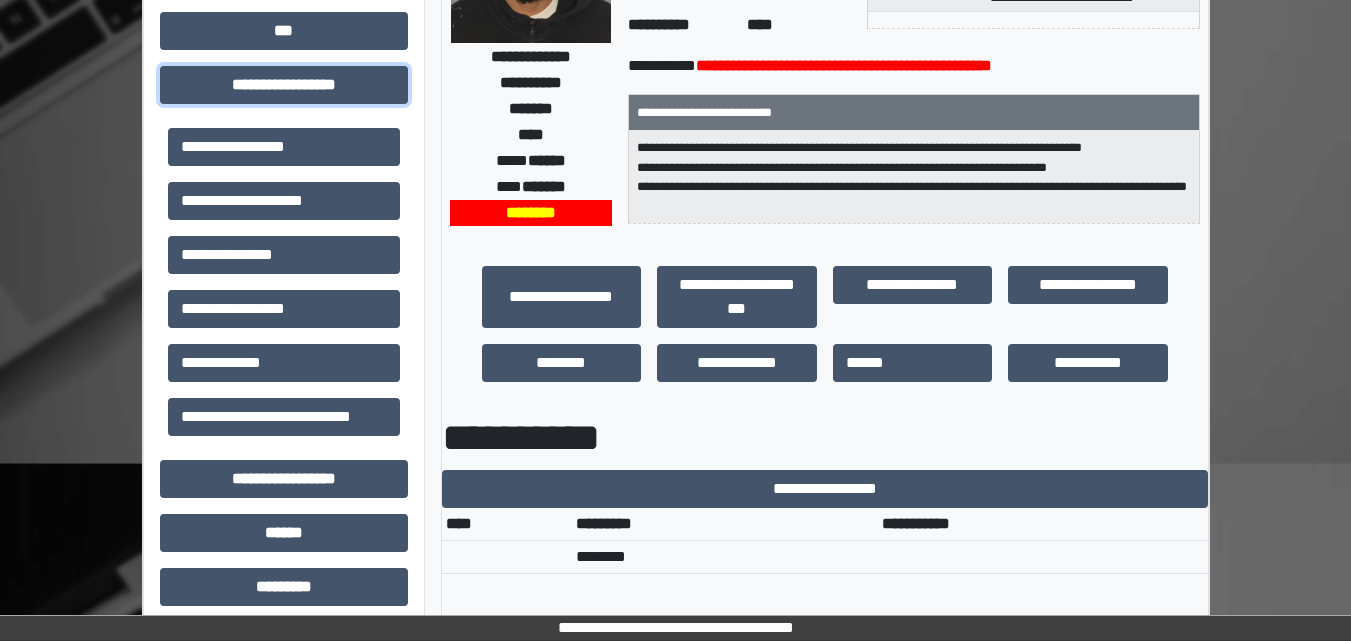 scroll, scrollTop: 300, scrollLeft: 0, axis: vertical 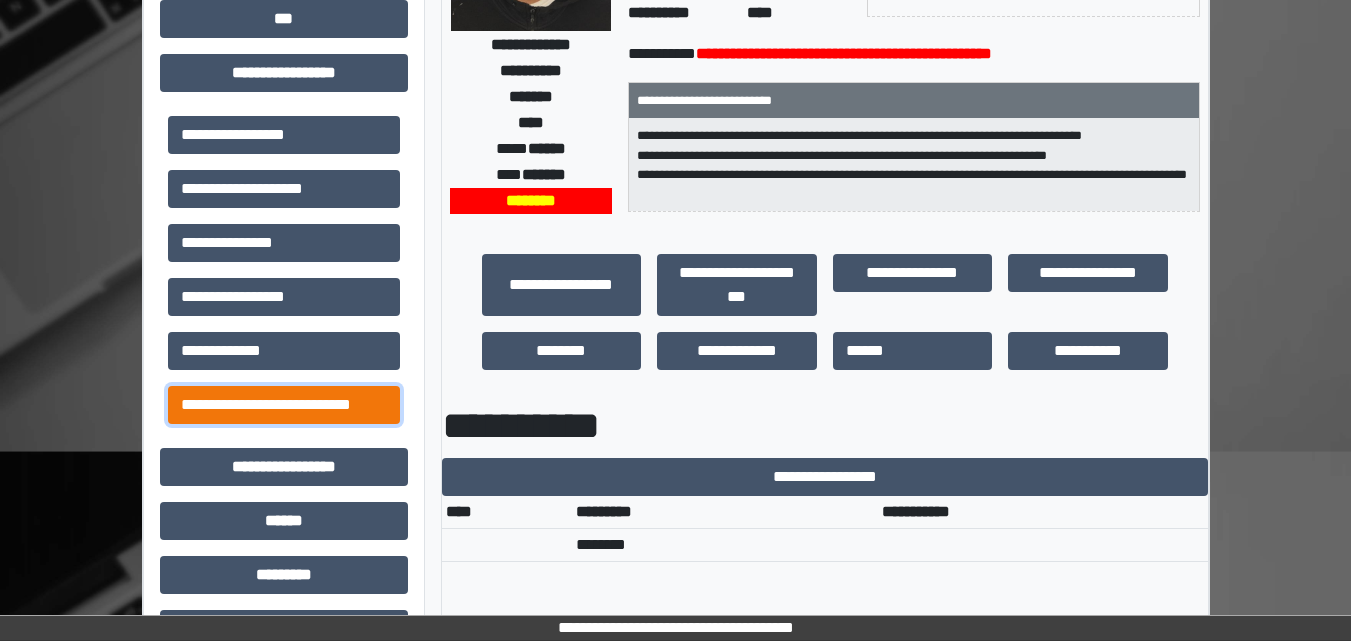 click on "**********" at bounding box center (284, 135) 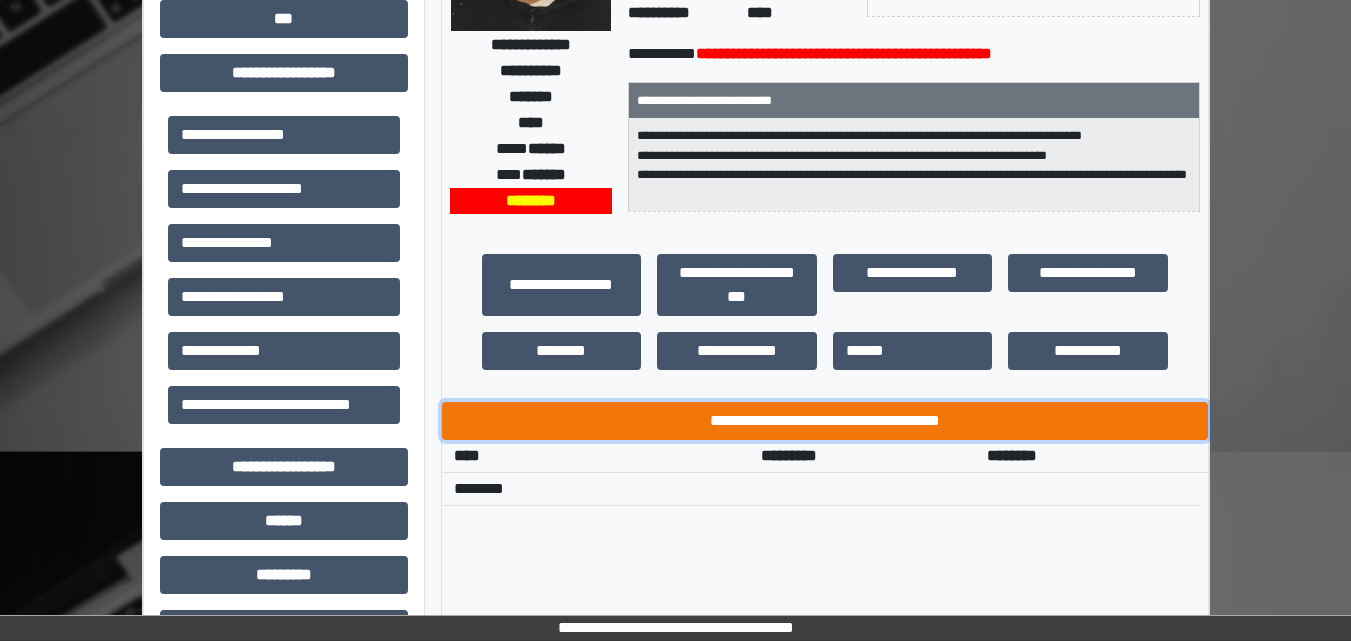 click on "**********" at bounding box center [825, 421] 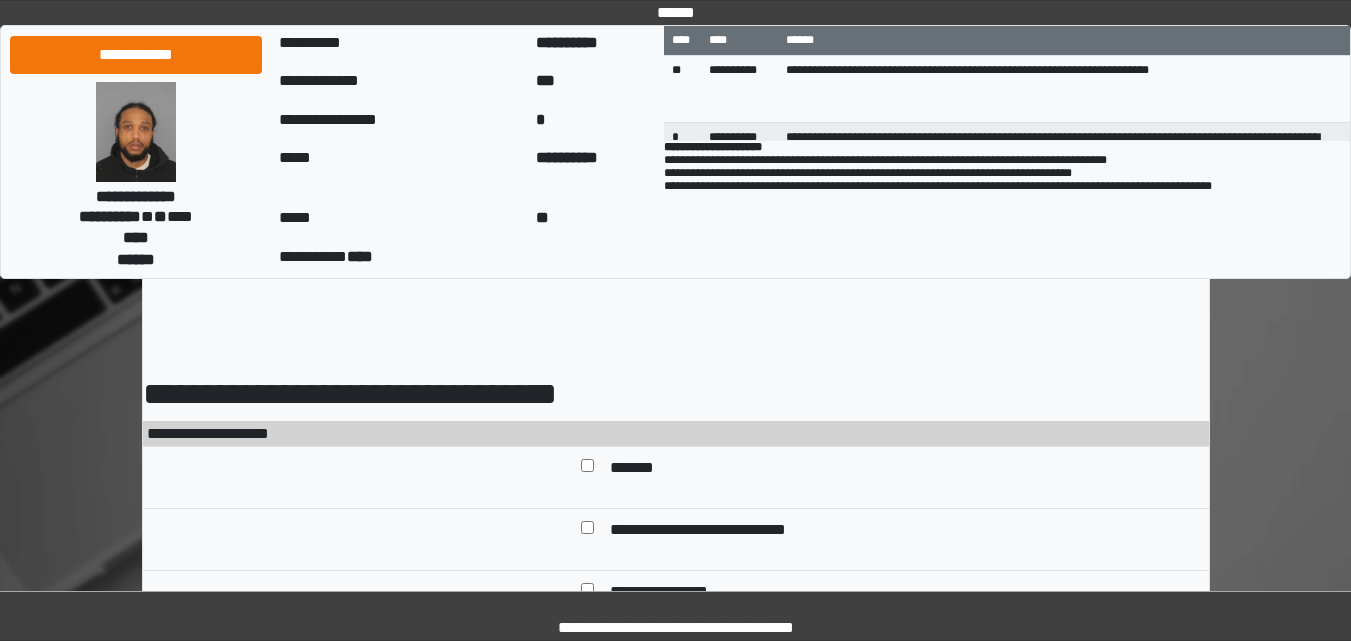 scroll, scrollTop: 0, scrollLeft: 0, axis: both 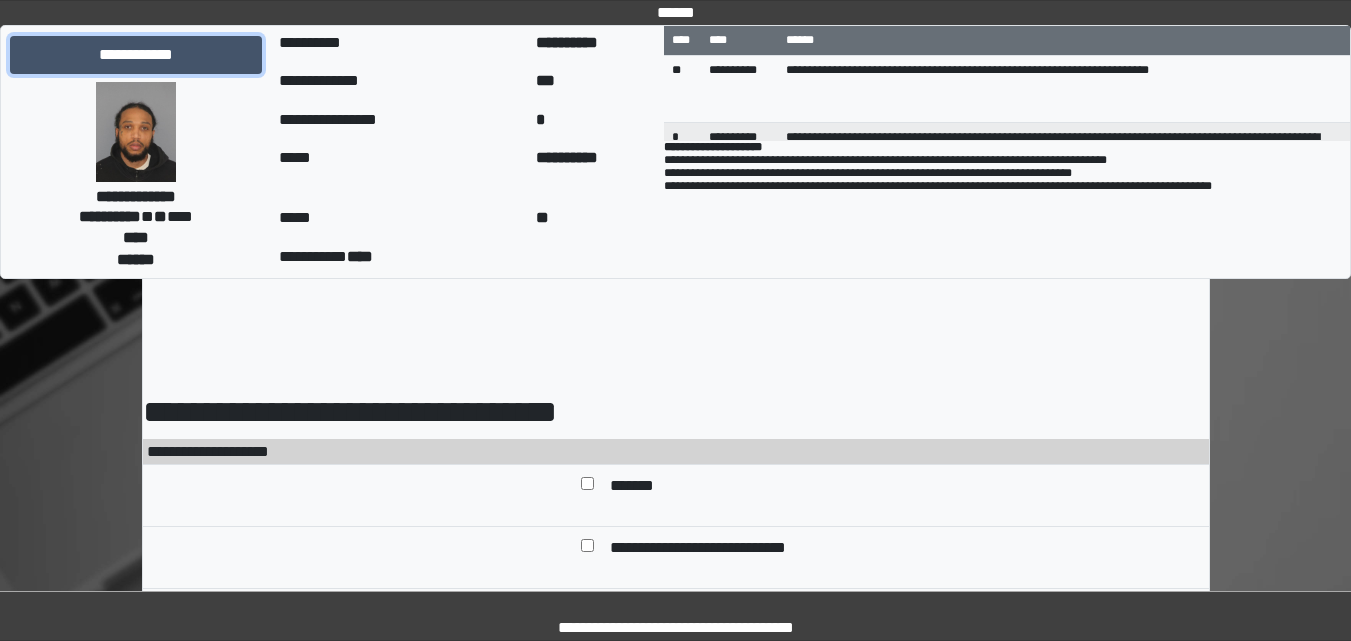 click on "**********" at bounding box center (136, 55) 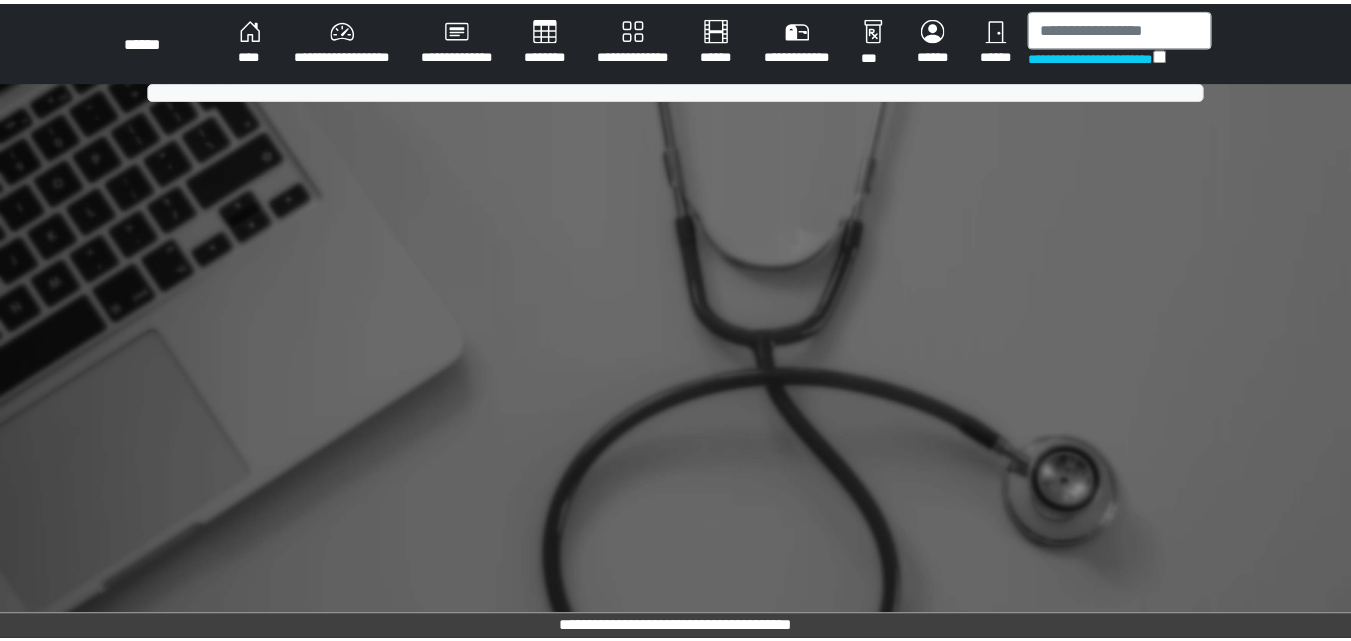 scroll, scrollTop: 0, scrollLeft: 0, axis: both 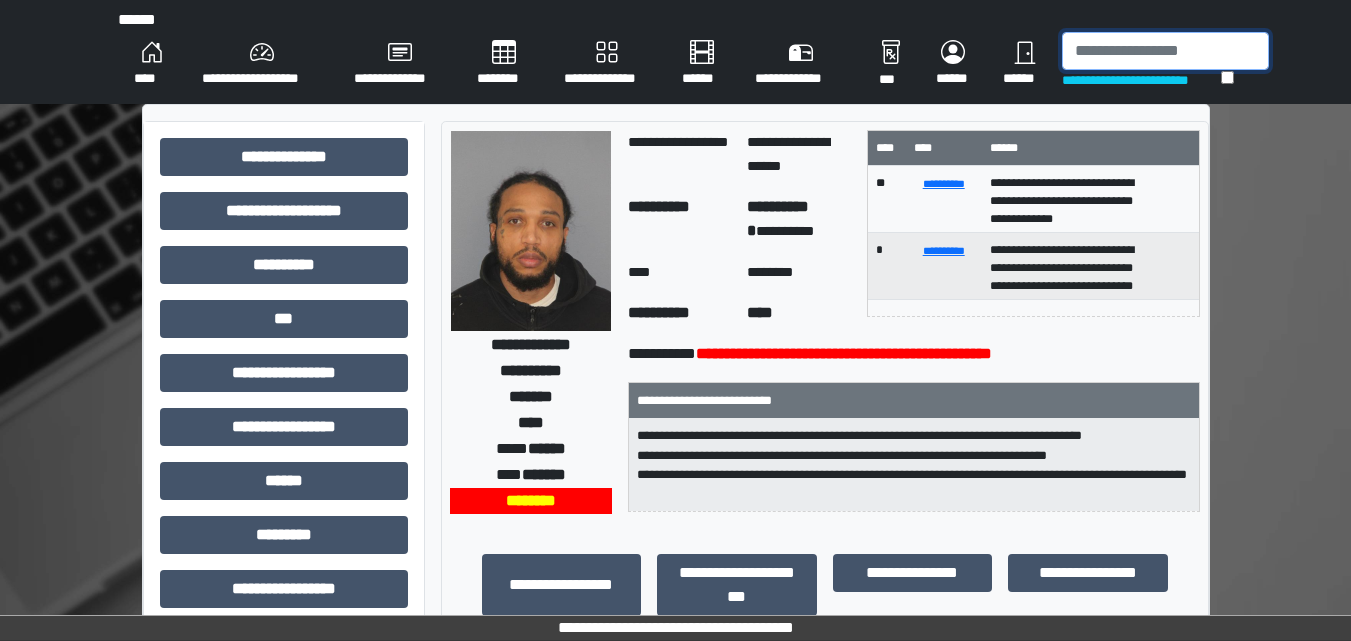click at bounding box center (1165, 51) 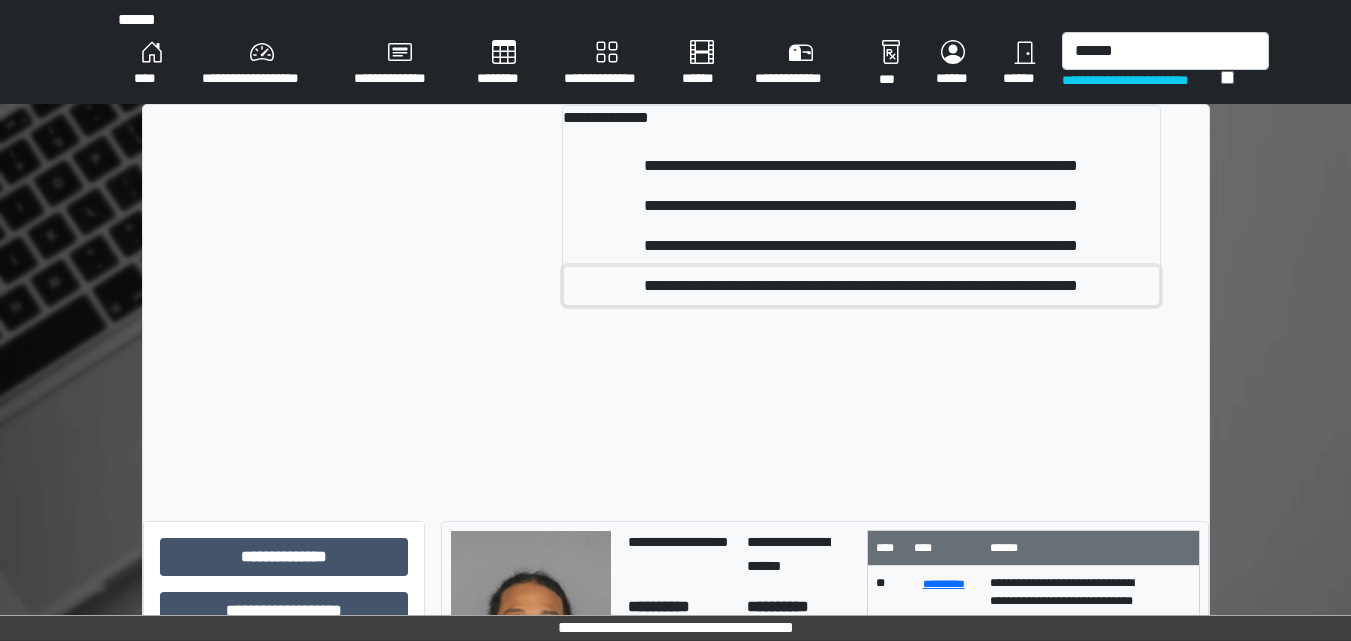 click on "**********" at bounding box center (861, 166) 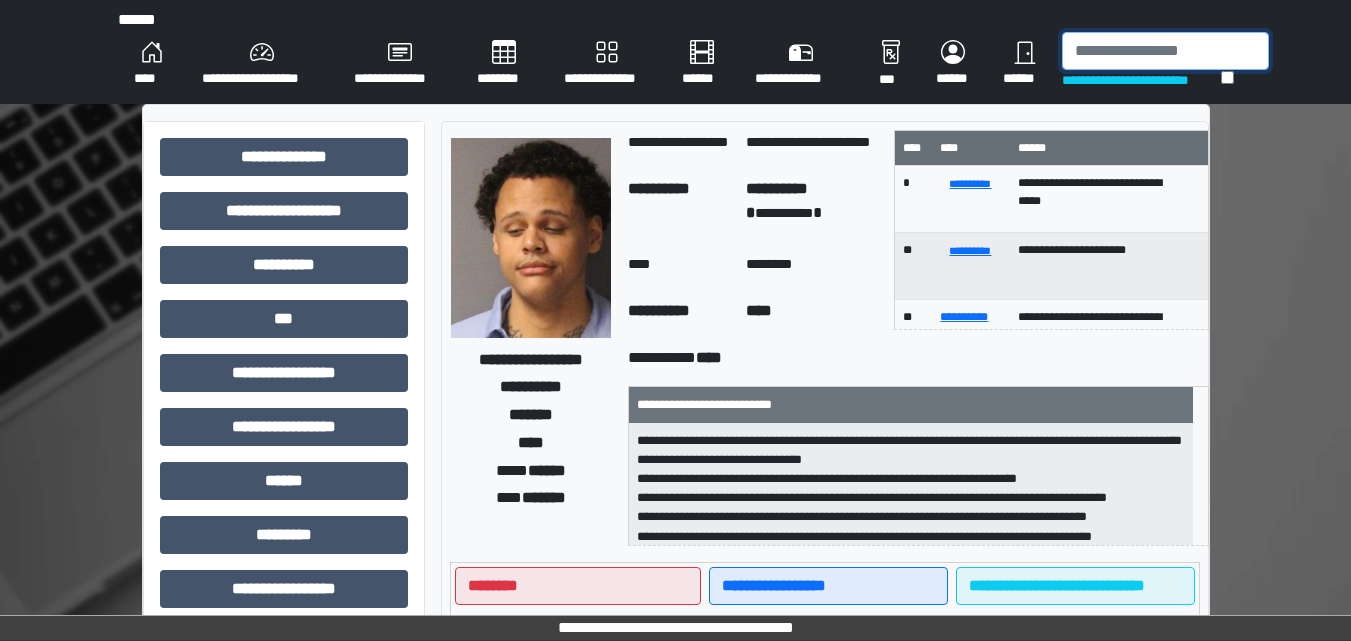 click at bounding box center [1165, 51] 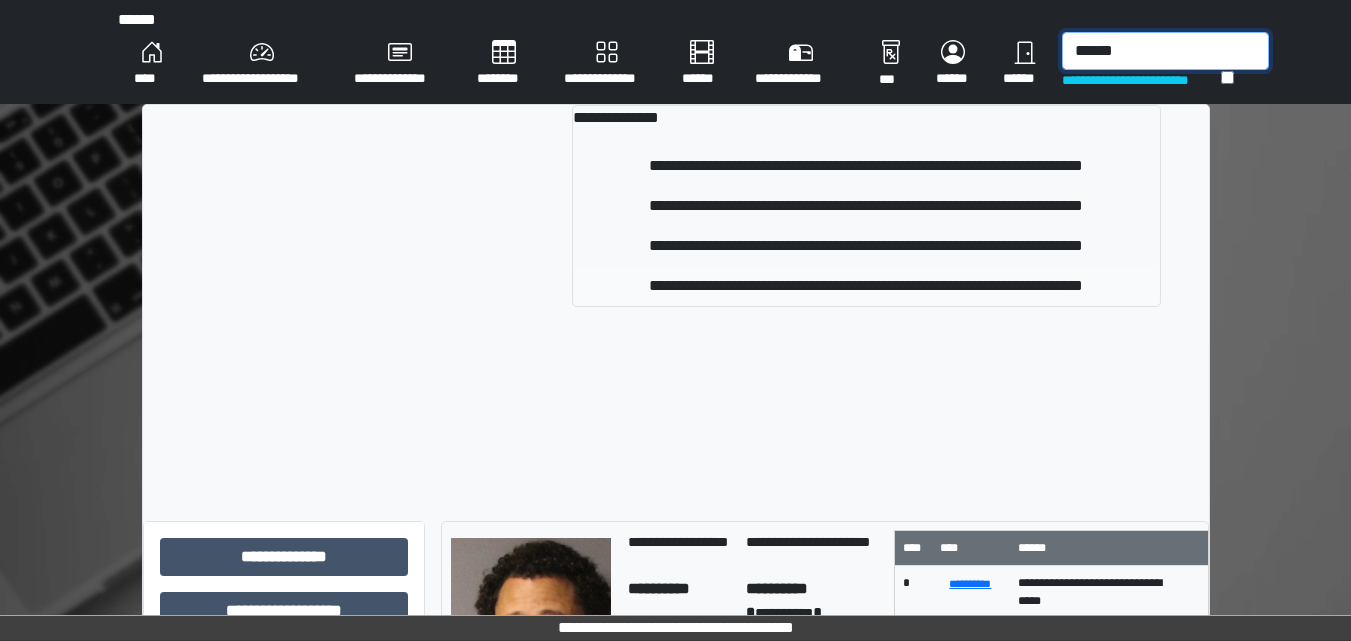 type on "******" 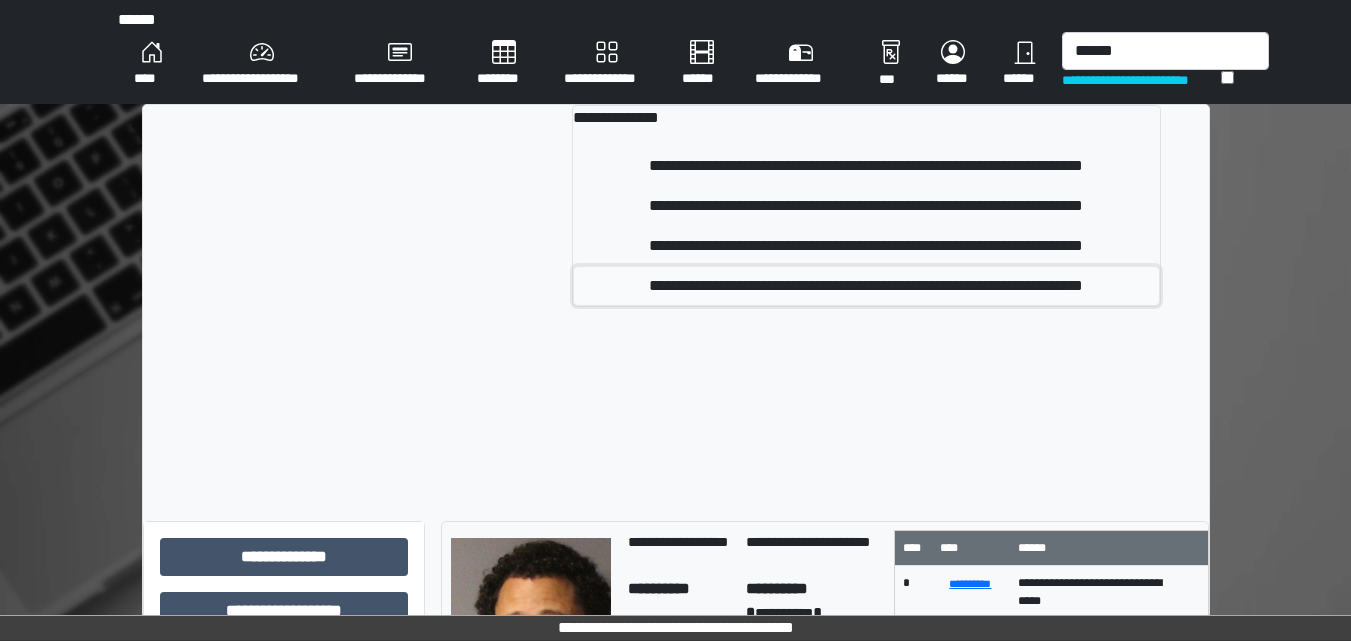click on "**********" at bounding box center [866, 166] 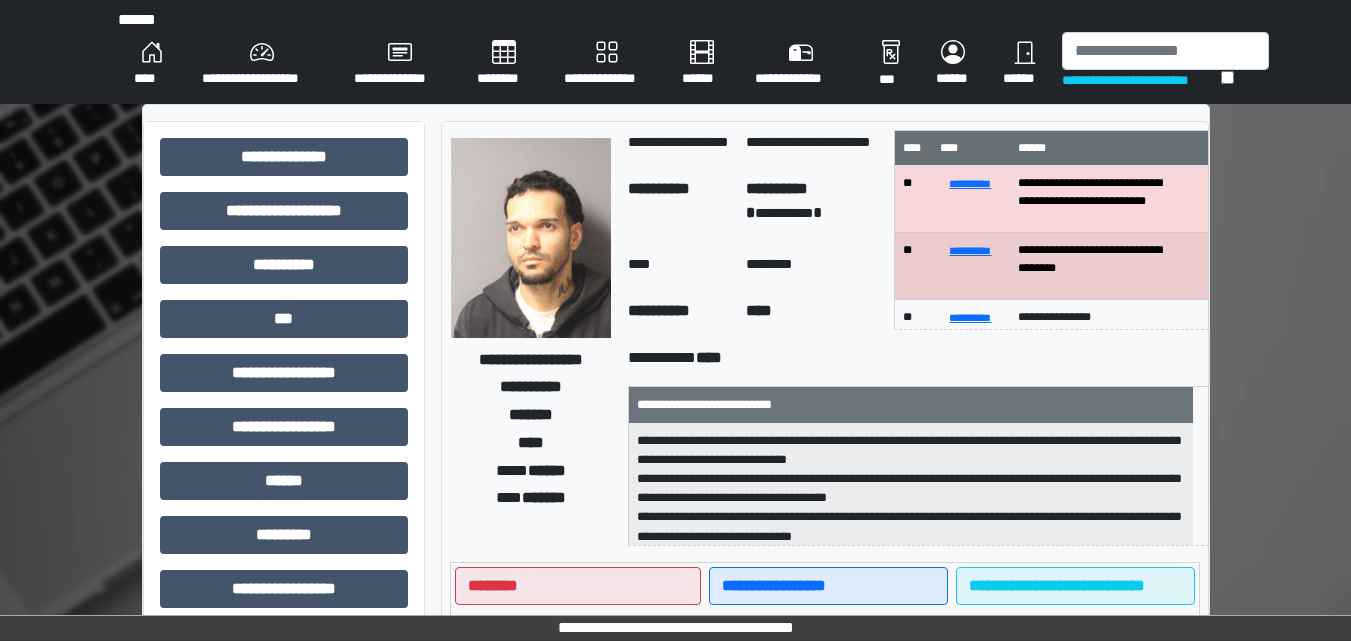 scroll, scrollTop: 25, scrollLeft: 0, axis: vertical 